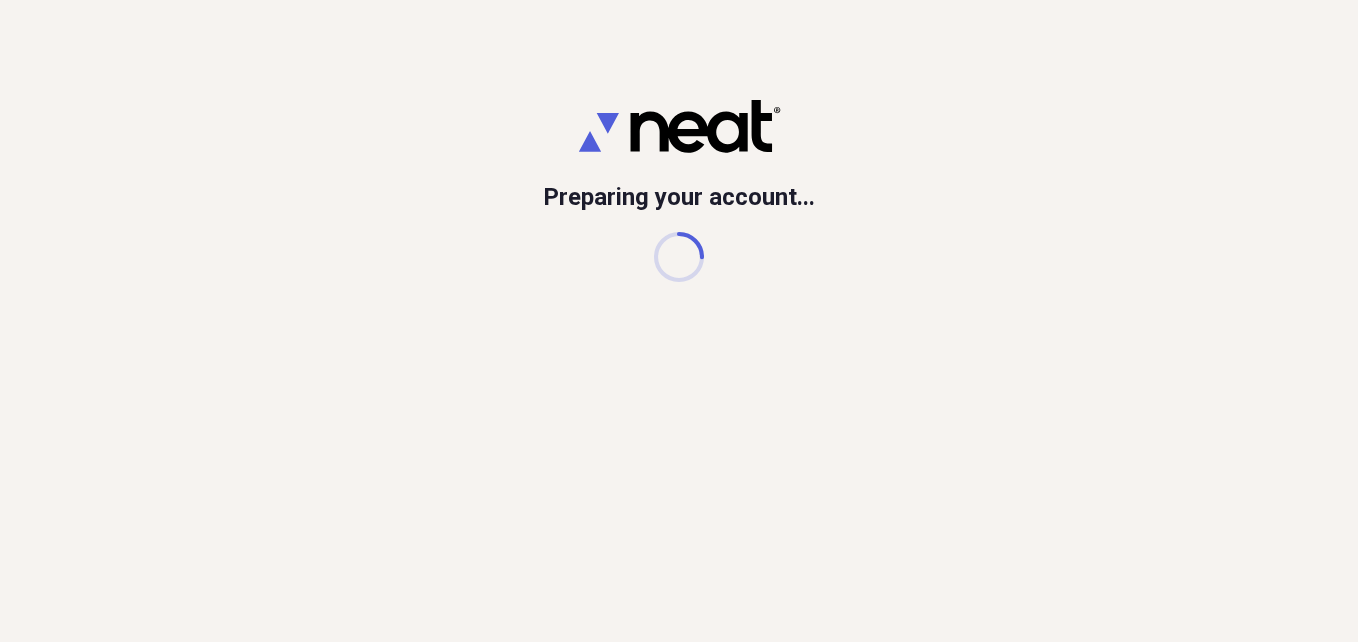 scroll, scrollTop: 0, scrollLeft: 0, axis: both 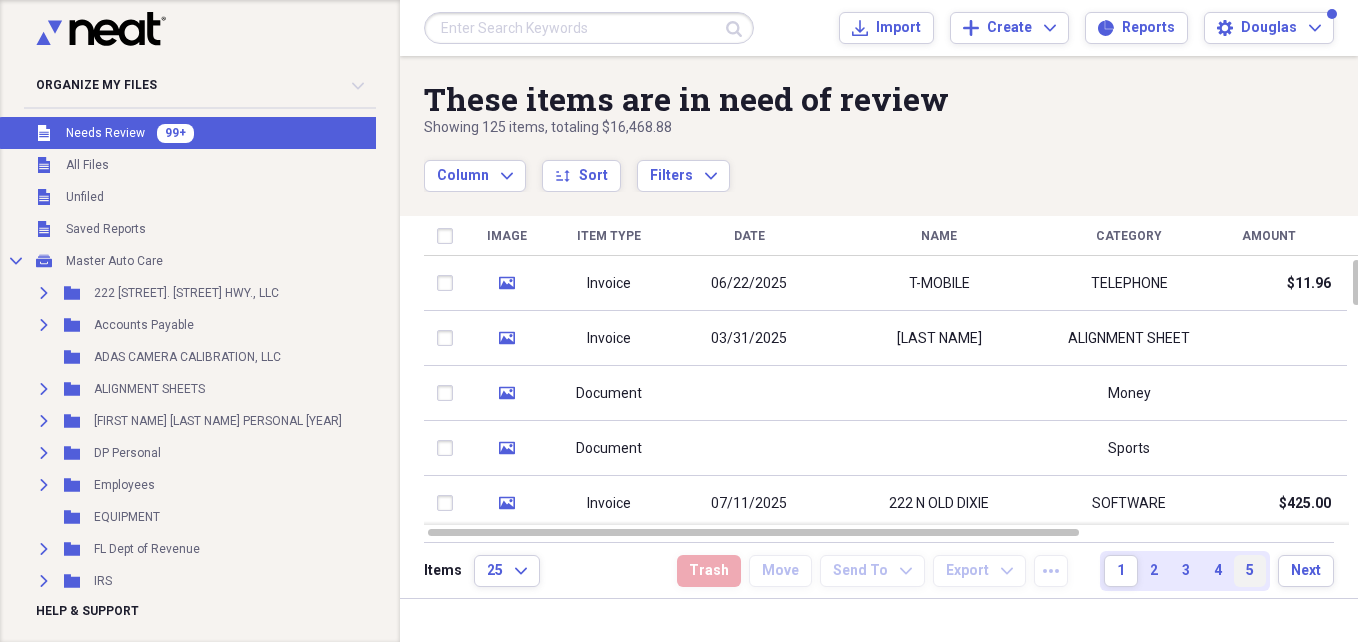 click on "5" at bounding box center [1250, 571] 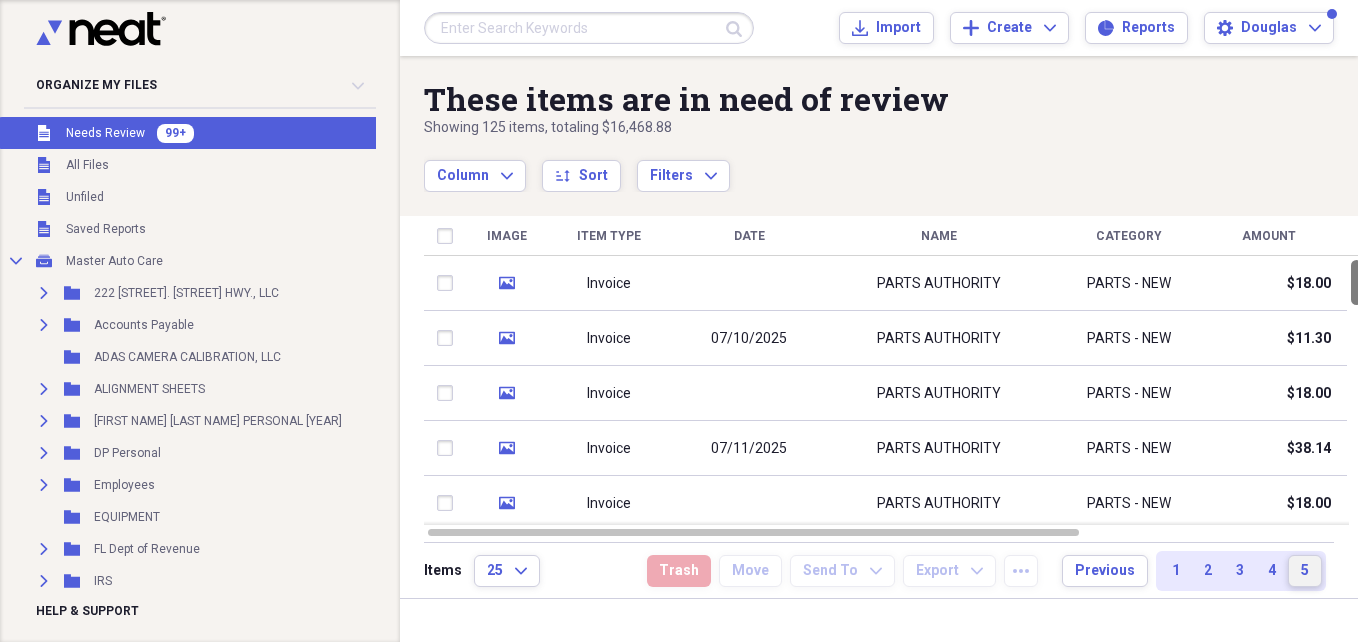 type 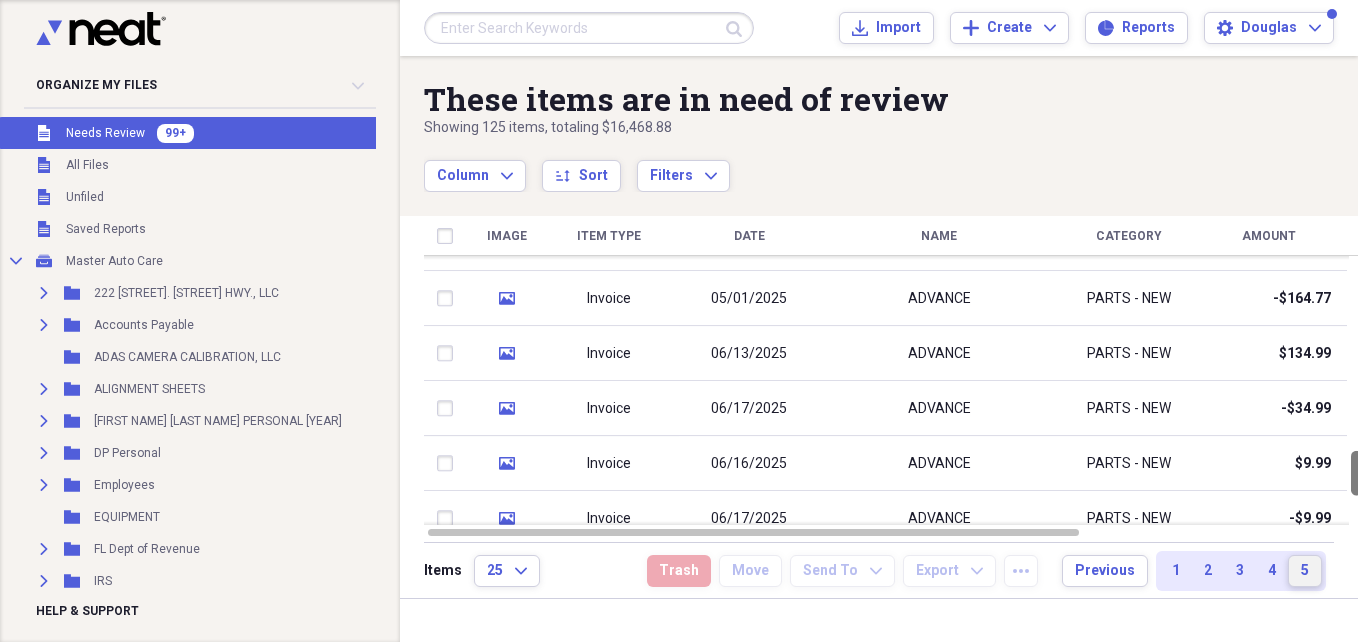 click at bounding box center [1356, 390] 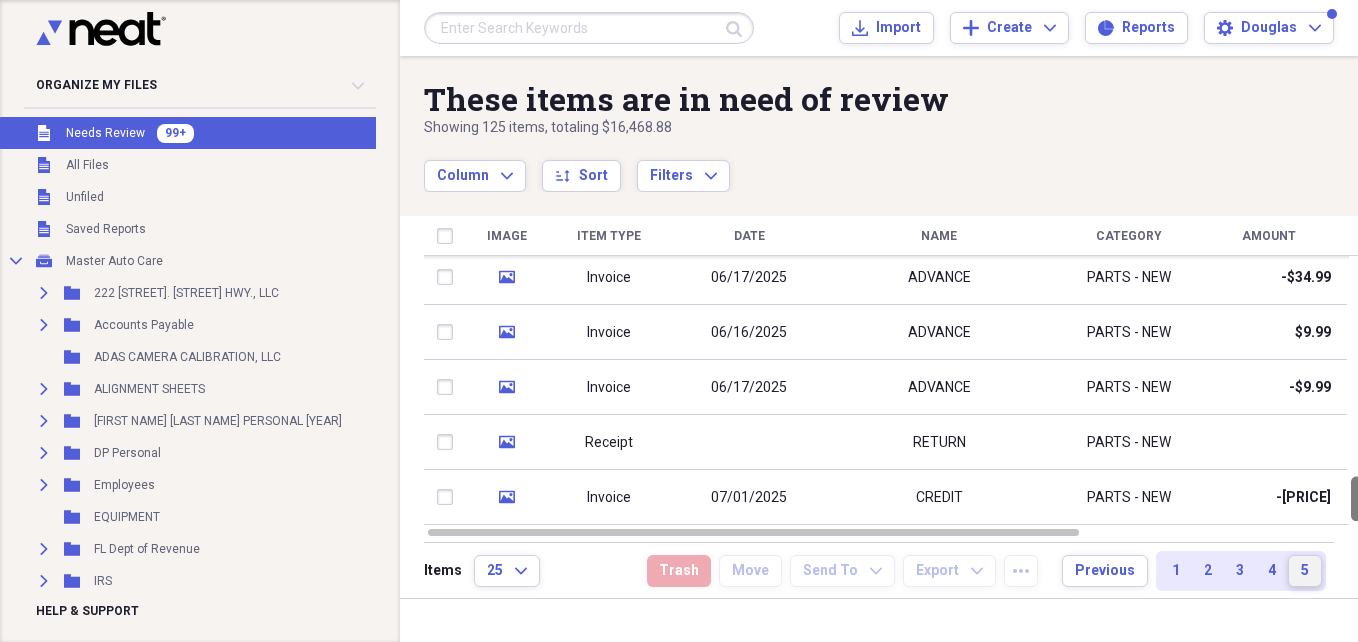 click at bounding box center [1356, 390] 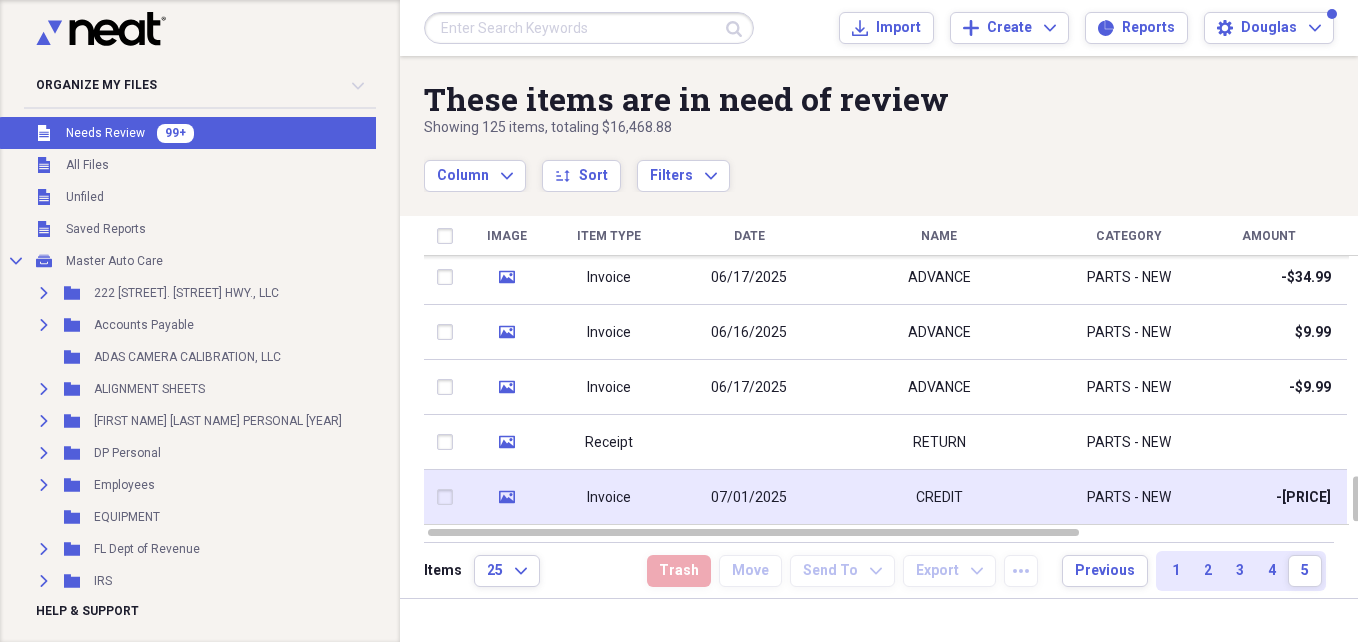 click on "CREDIT" at bounding box center (939, 497) 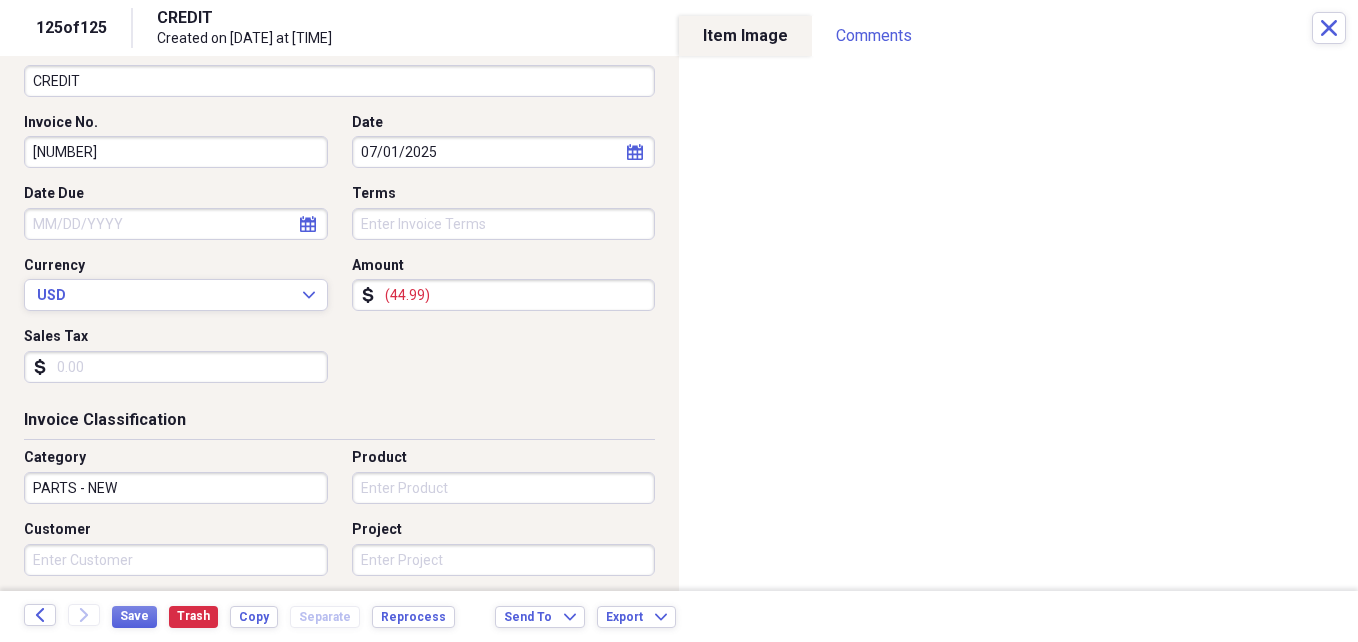 scroll, scrollTop: 200, scrollLeft: 0, axis: vertical 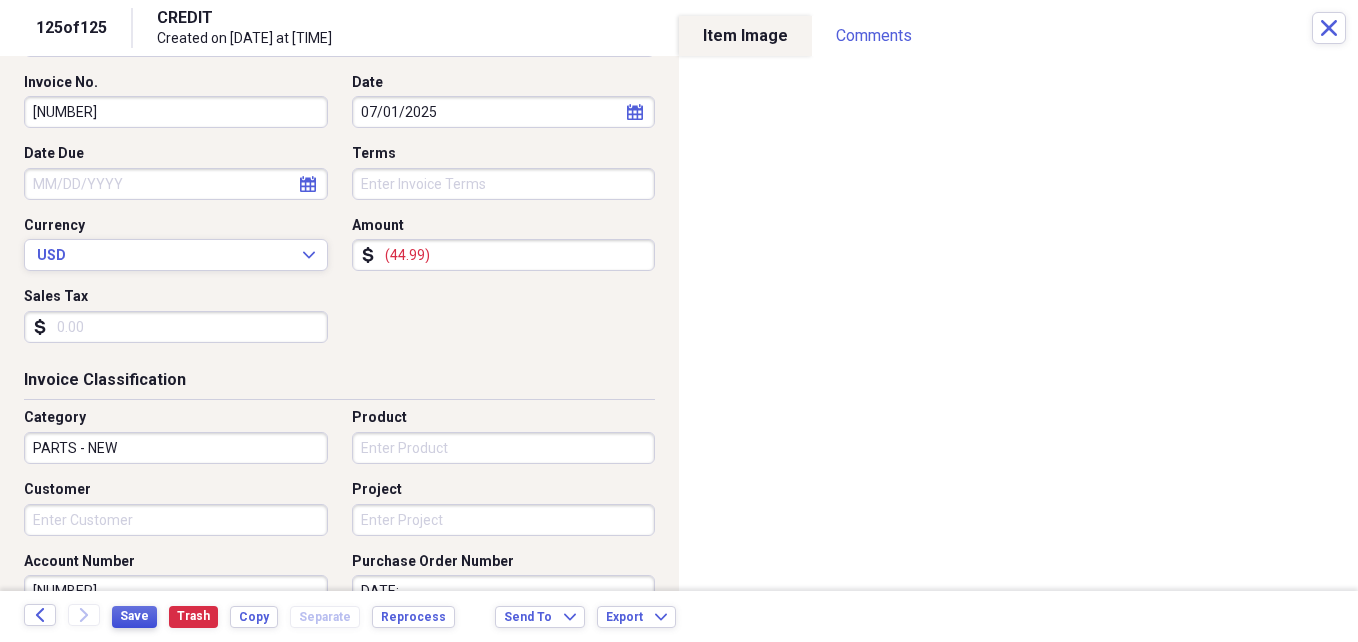 click on "Save" at bounding box center [134, 616] 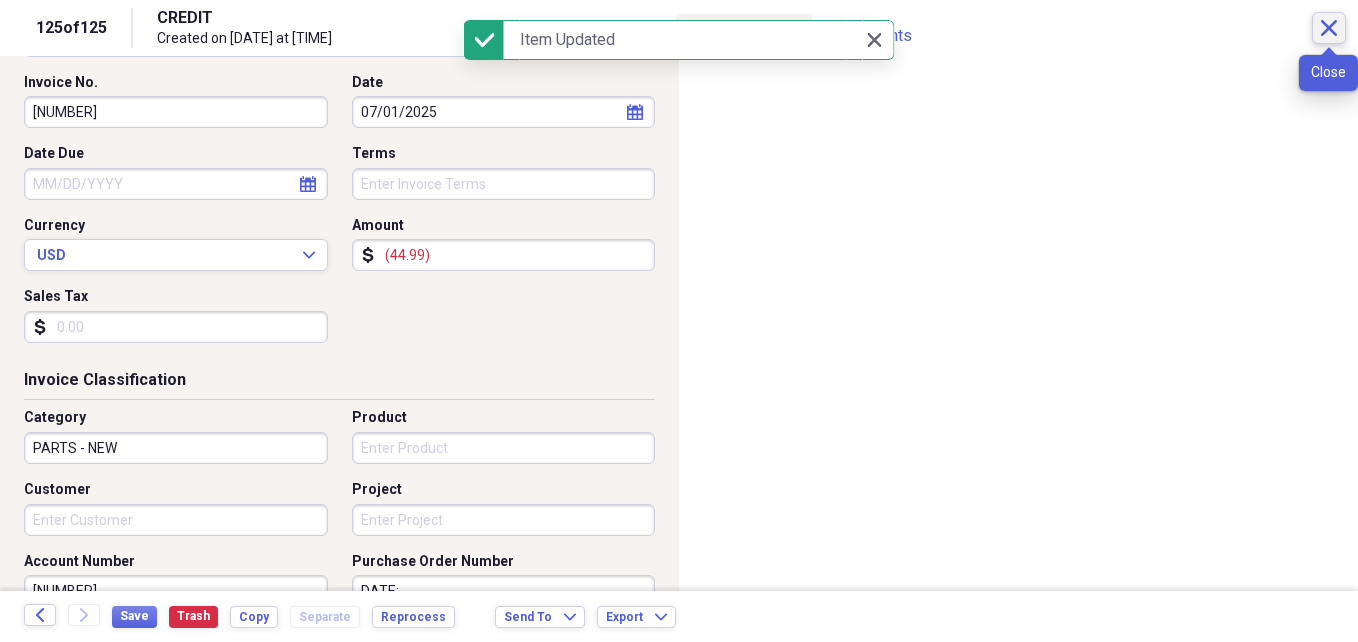click 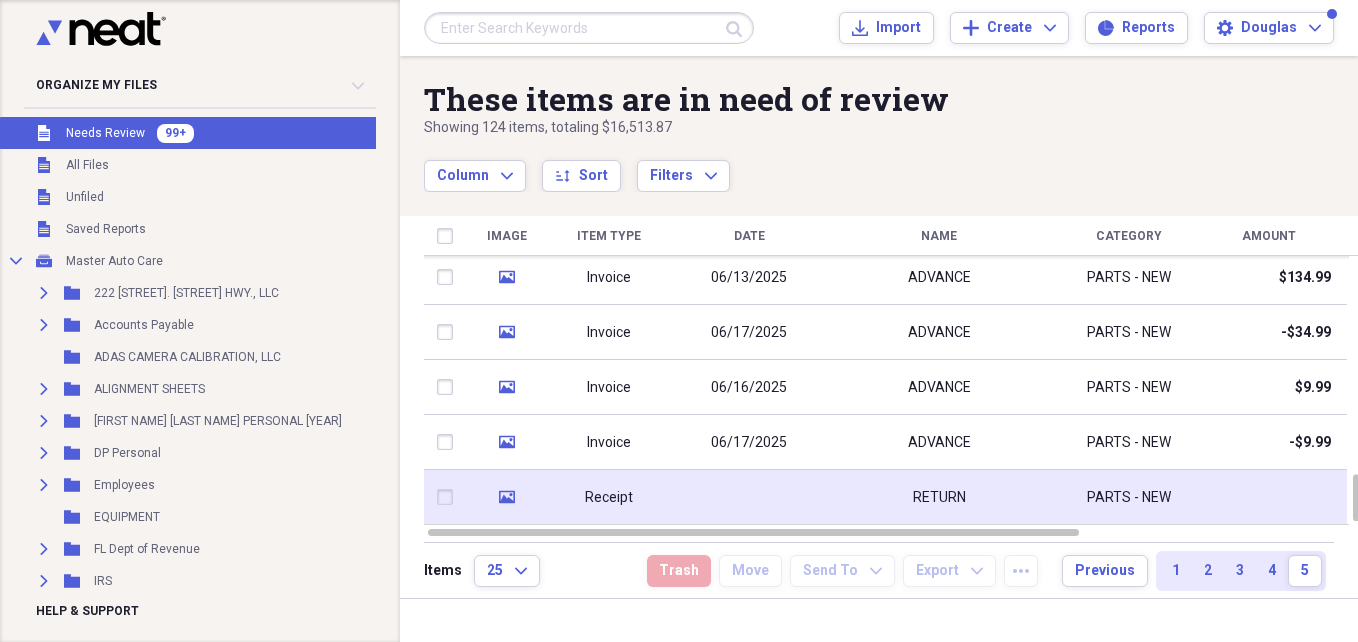 click on "RETURN" at bounding box center [939, 498] 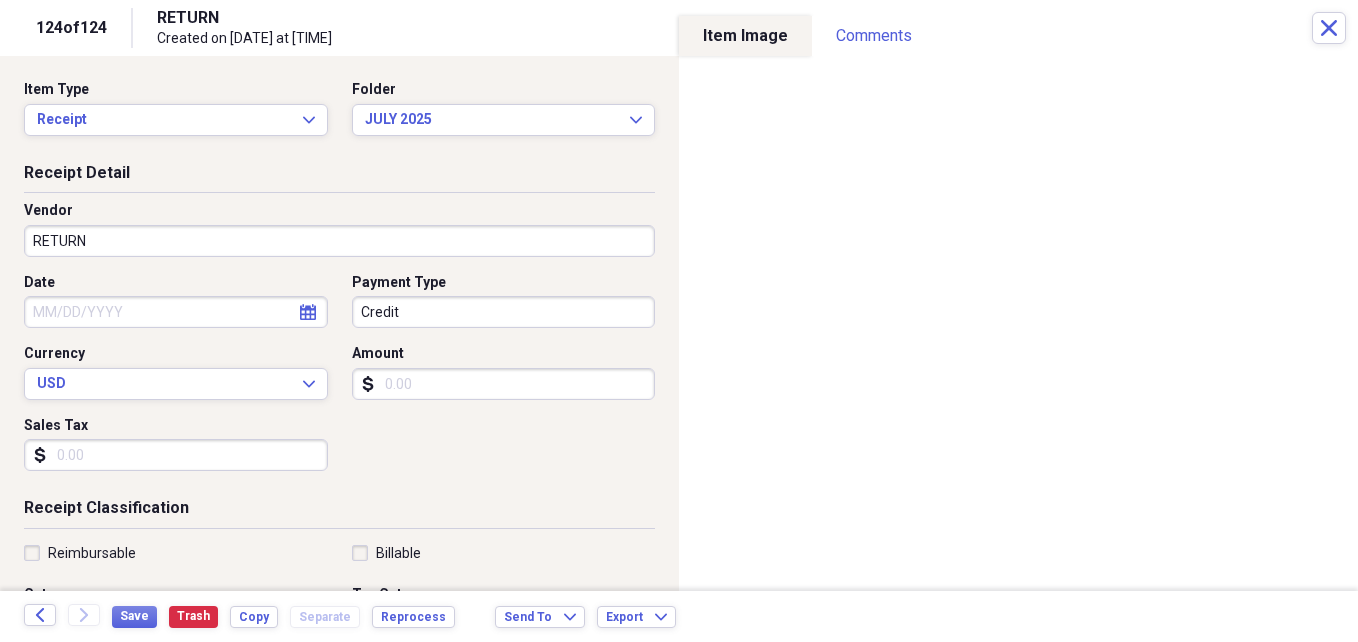 click on "RETURN" at bounding box center (339, 241) 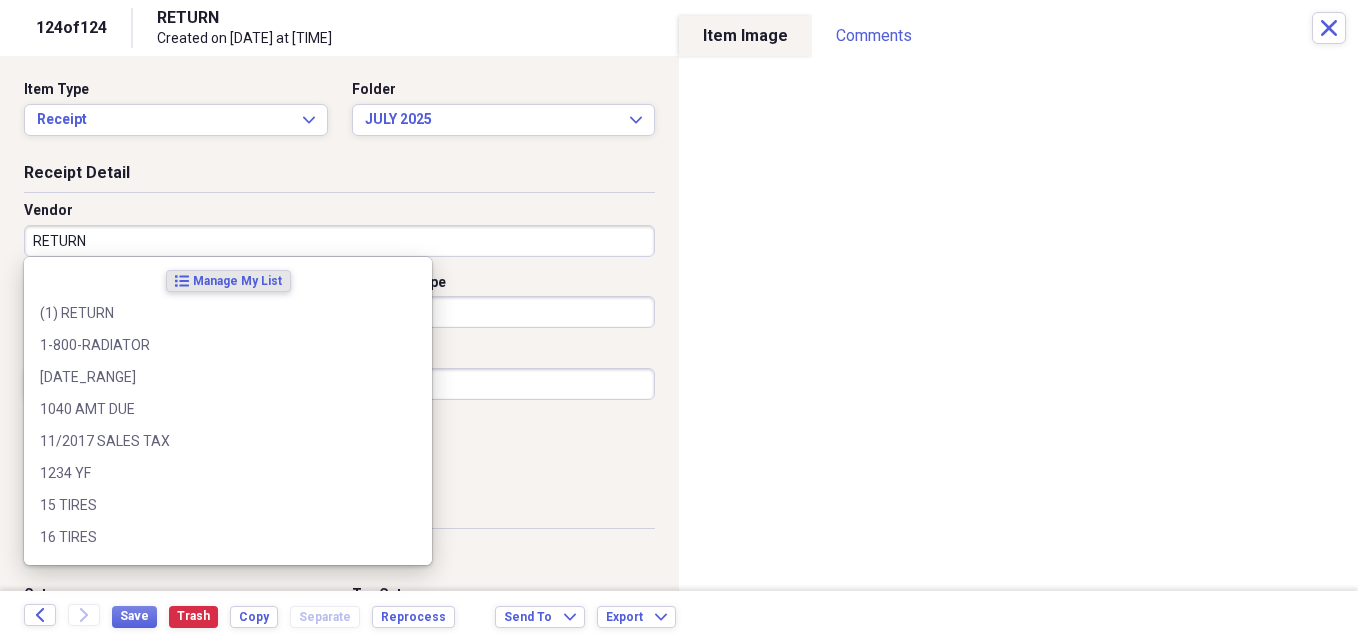 click on "RETURN" at bounding box center (339, 241) 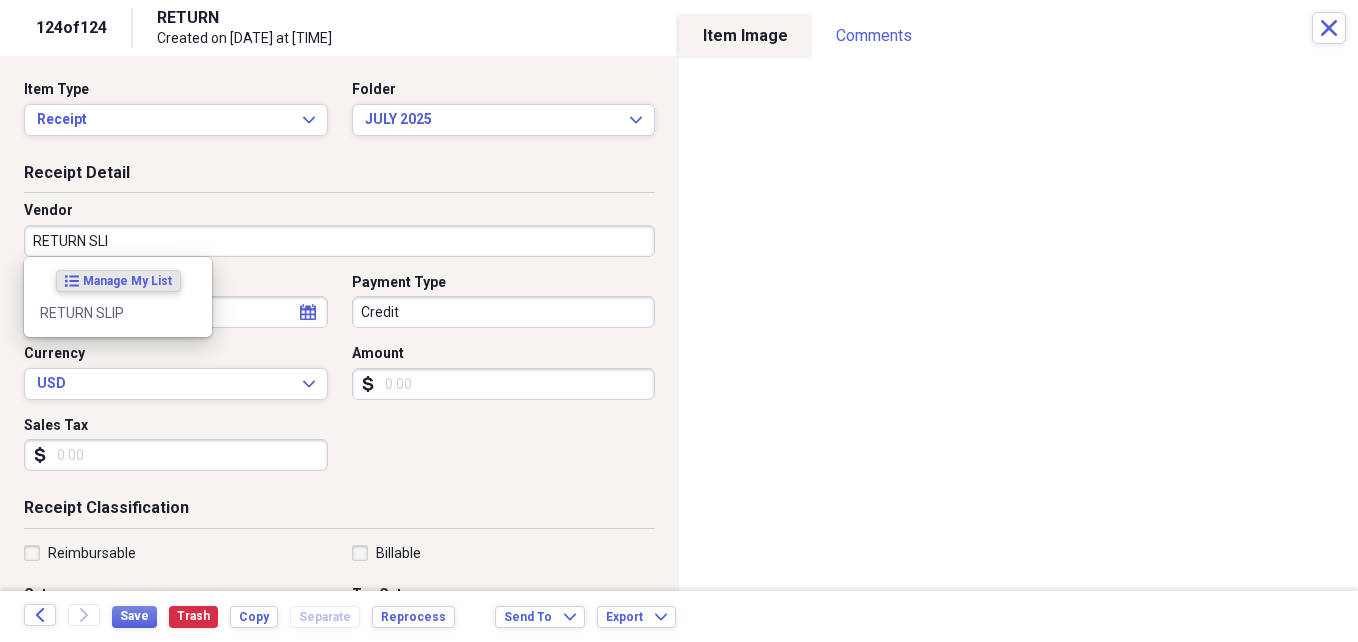 type on "RETURN SLIP" 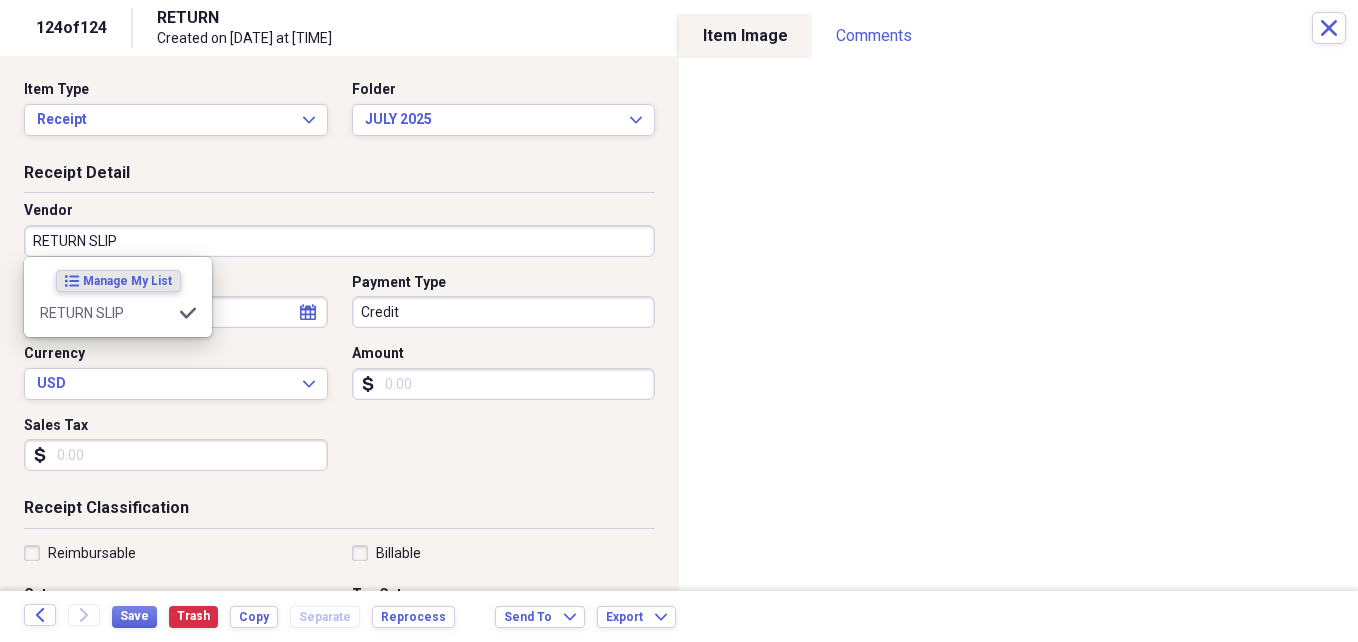 type on "New Return" 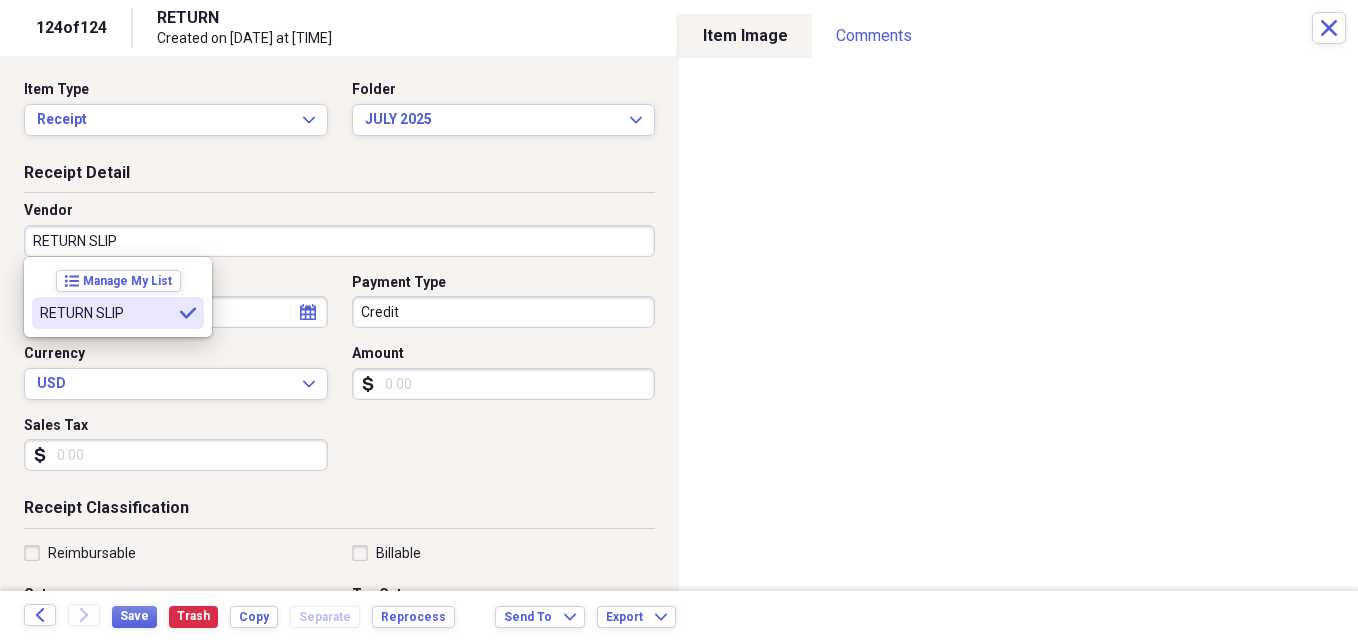 type on "RETURN SLIP" 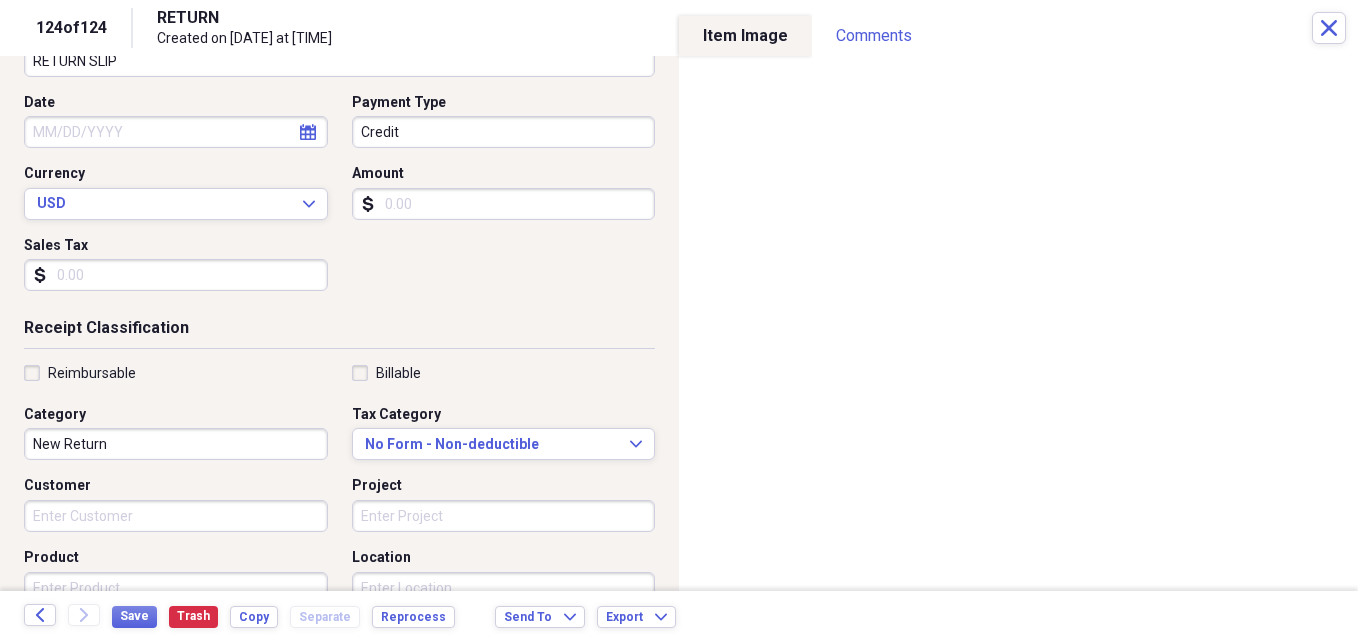 scroll, scrollTop: 200, scrollLeft: 0, axis: vertical 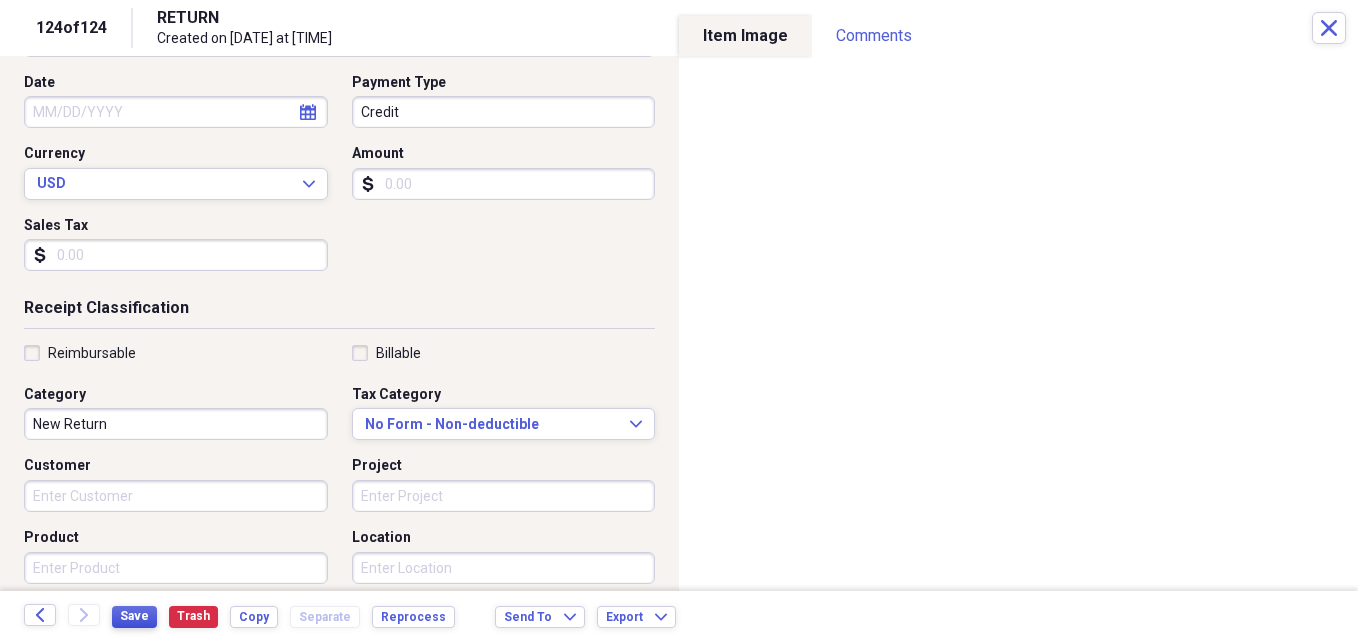 click on "Save" at bounding box center [134, 616] 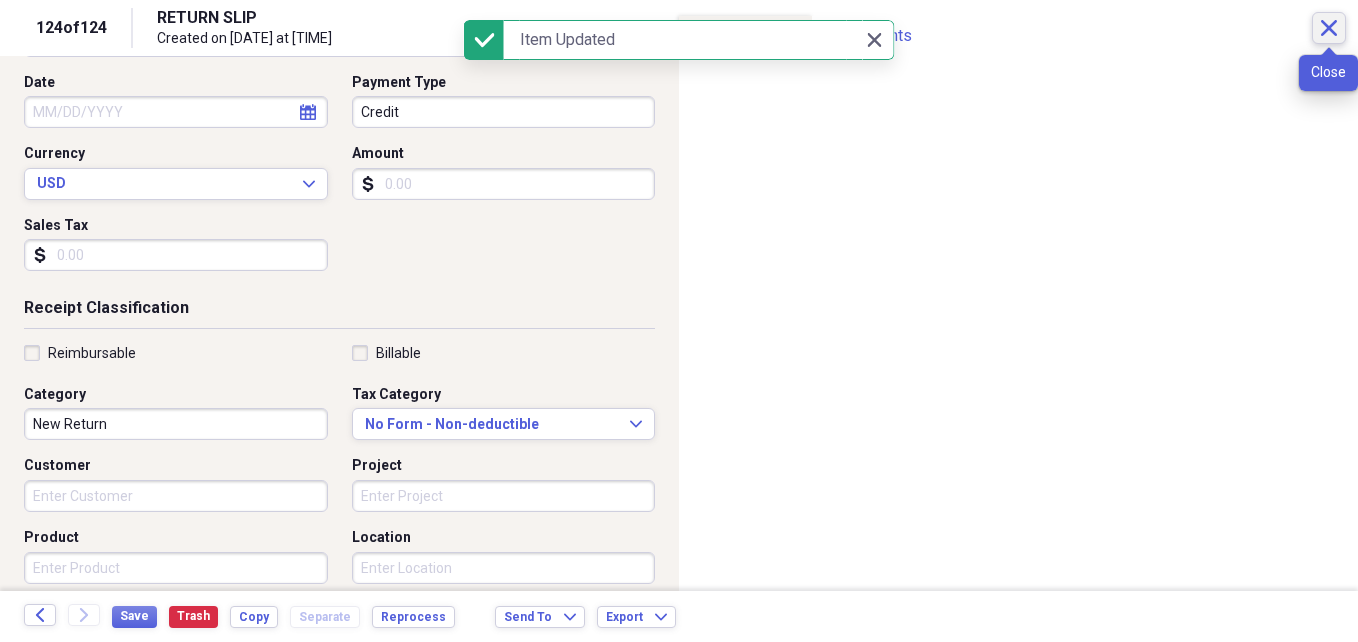 click 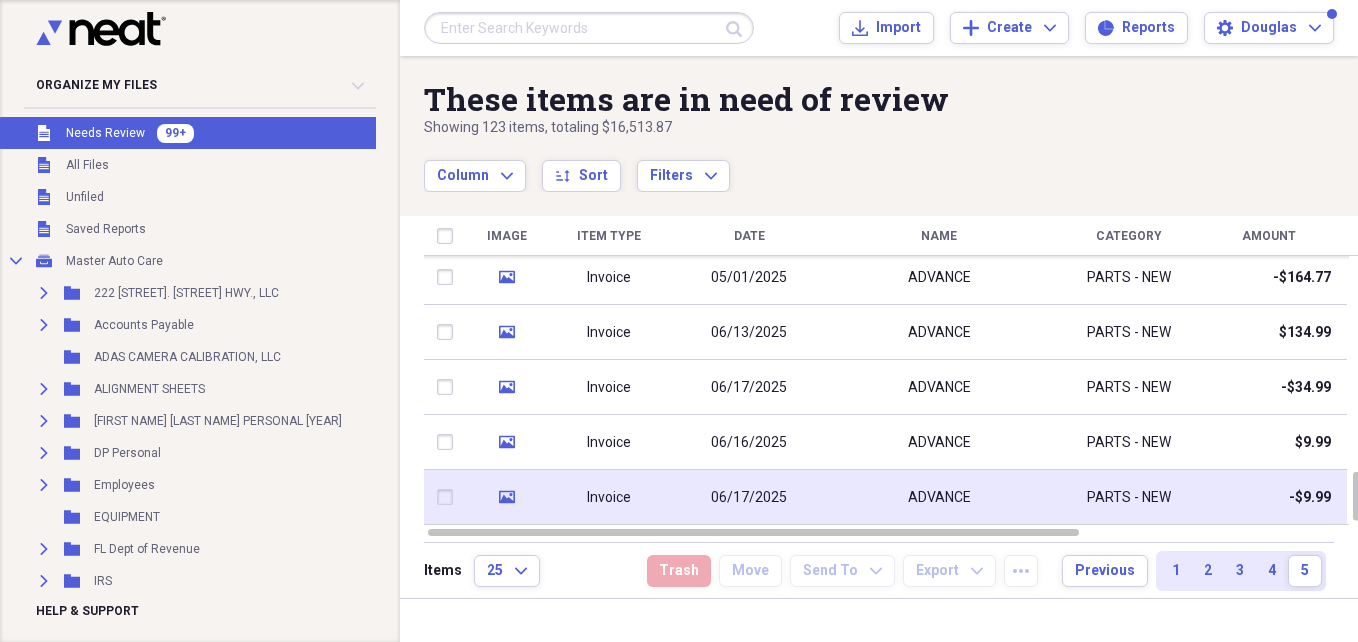click on "ADVANCE" at bounding box center [939, 497] 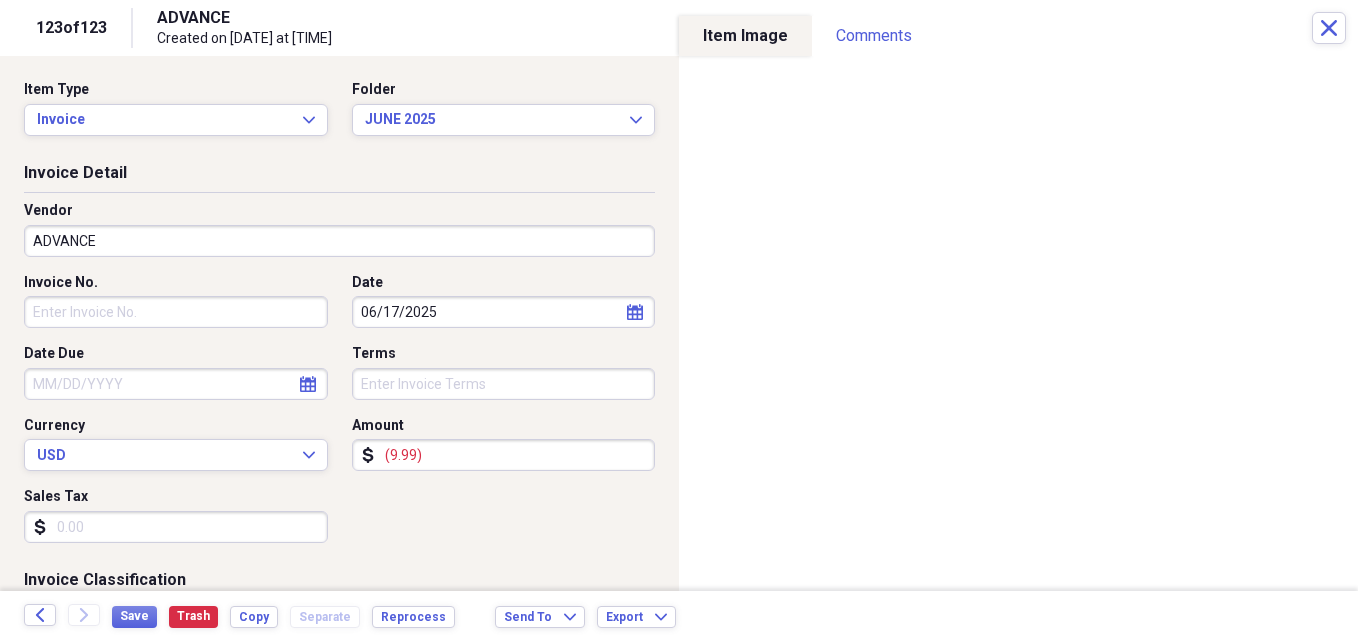 click on "ADVANCE" at bounding box center (339, 241) 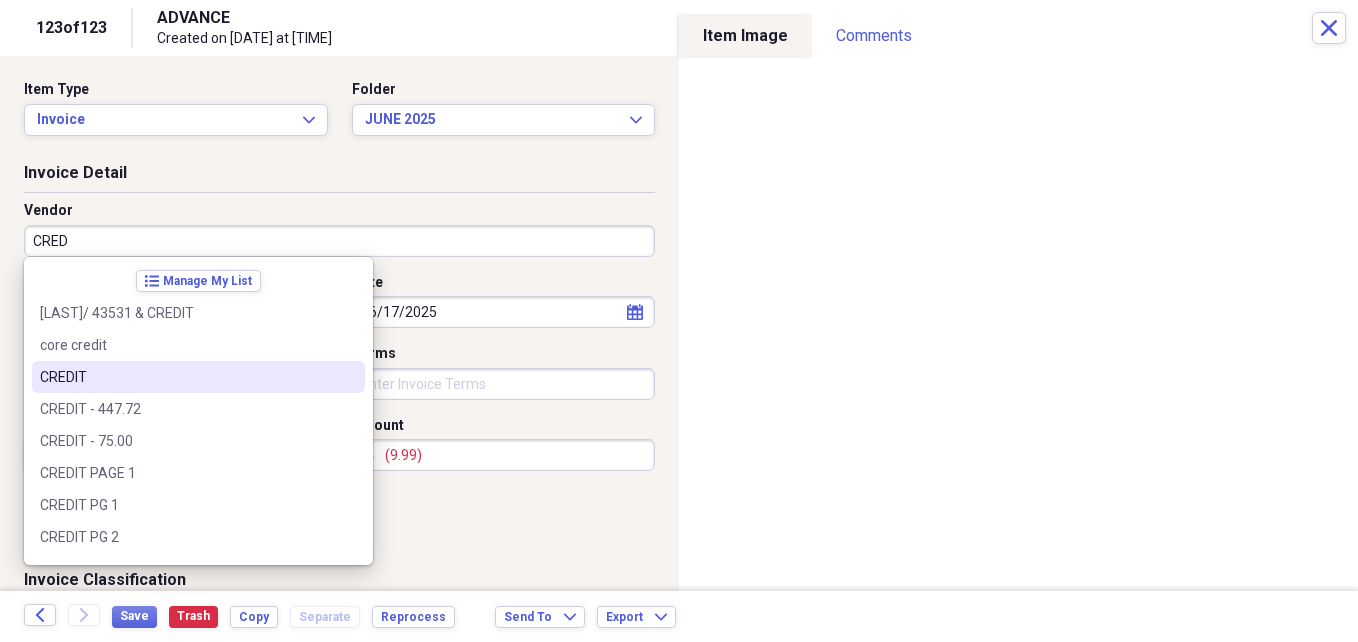 click on "CREDIT" at bounding box center [186, 377] 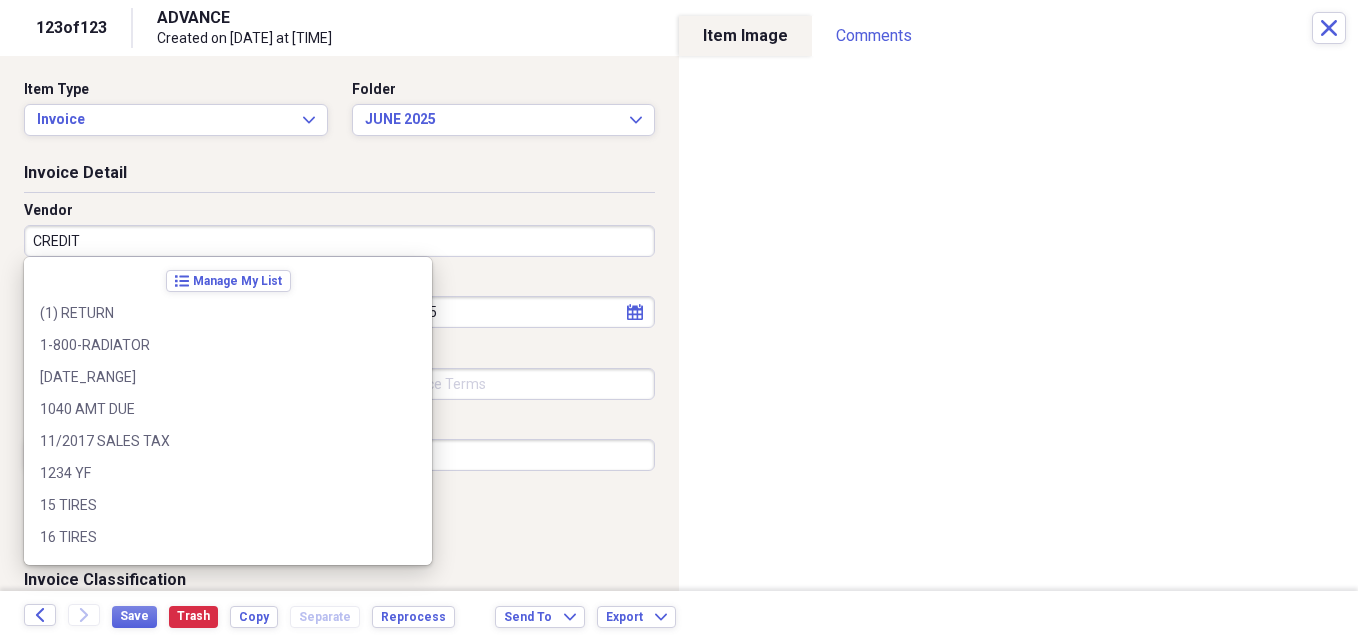 scroll, scrollTop: 13852, scrollLeft: 0, axis: vertical 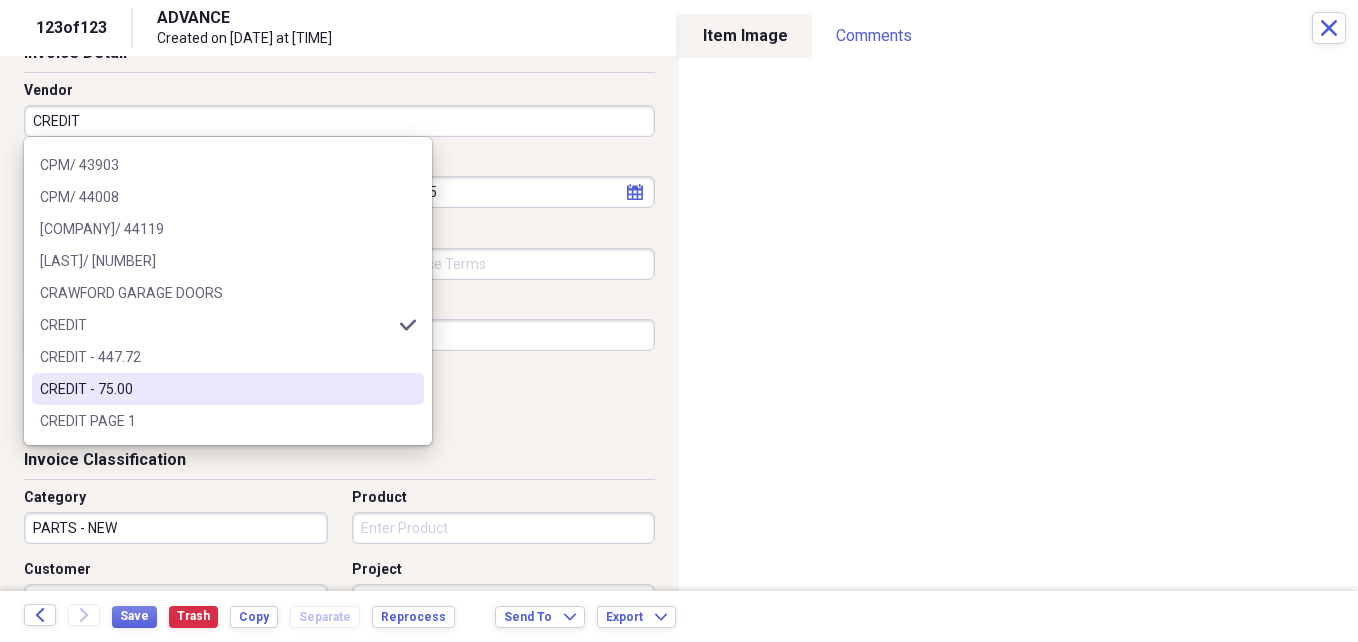click on "Invoice No. Date [DATE] calendar Calendar Date Due calendar Calendar Terms Currency USD Expand Amount dollar-sign ([PRICE]) Sales Tax dollar-sign" at bounding box center (339, 296) 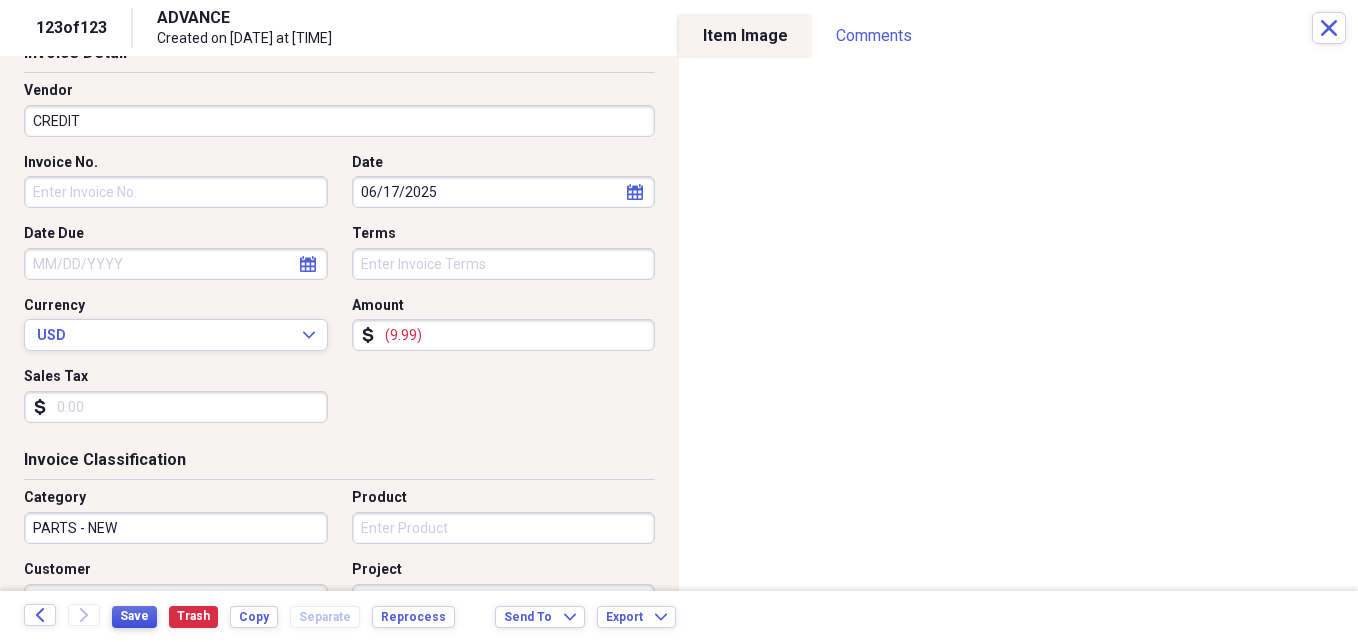 click on "Save" at bounding box center [134, 616] 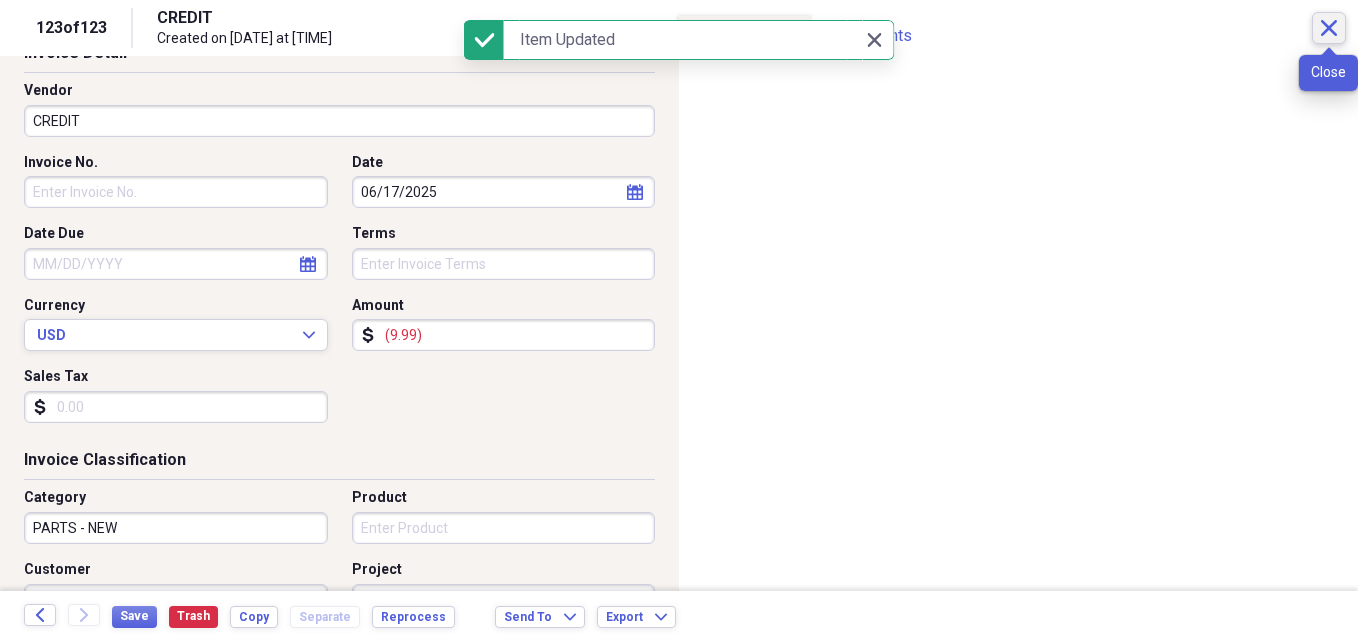 click on "Close" at bounding box center (1329, 28) 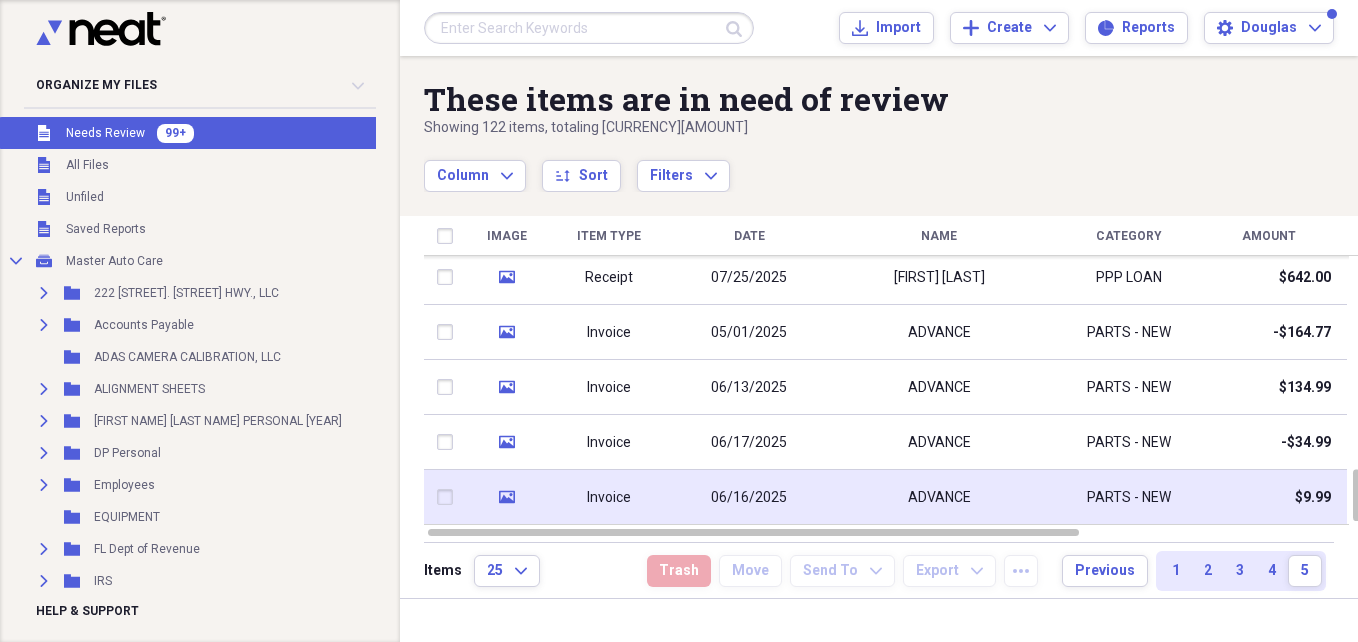 click on "ADVANCE" at bounding box center (939, 497) 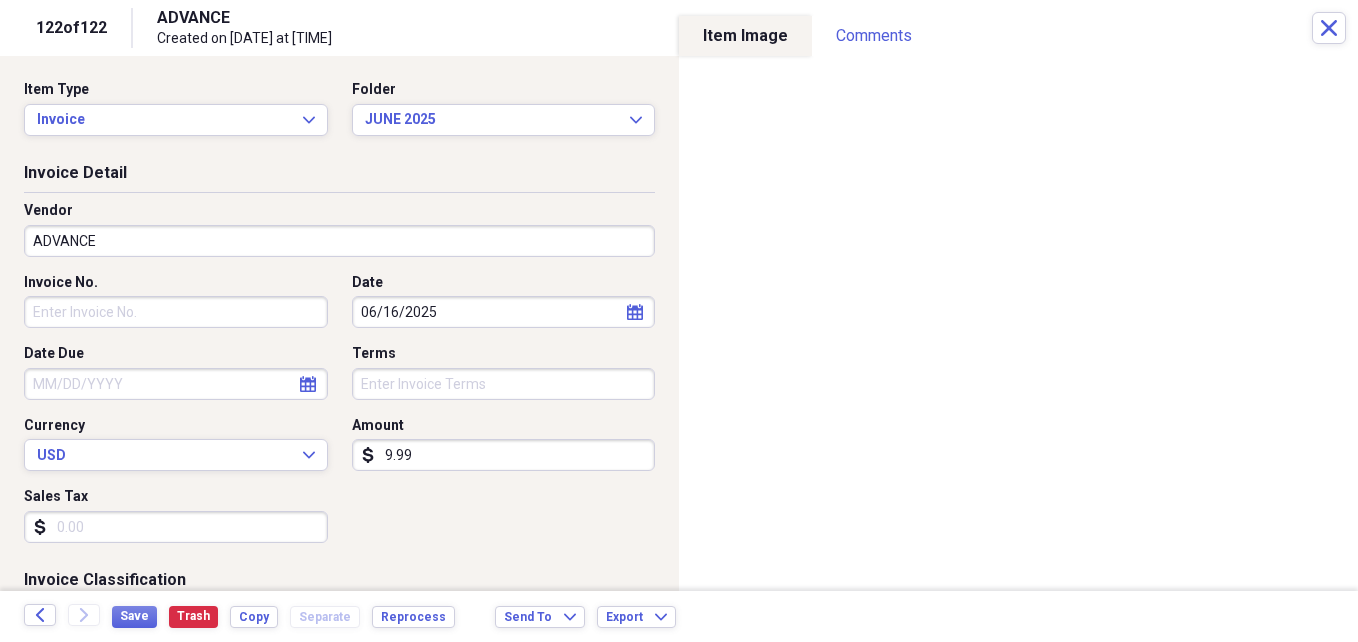click on "ADVANCE" at bounding box center (339, 241) 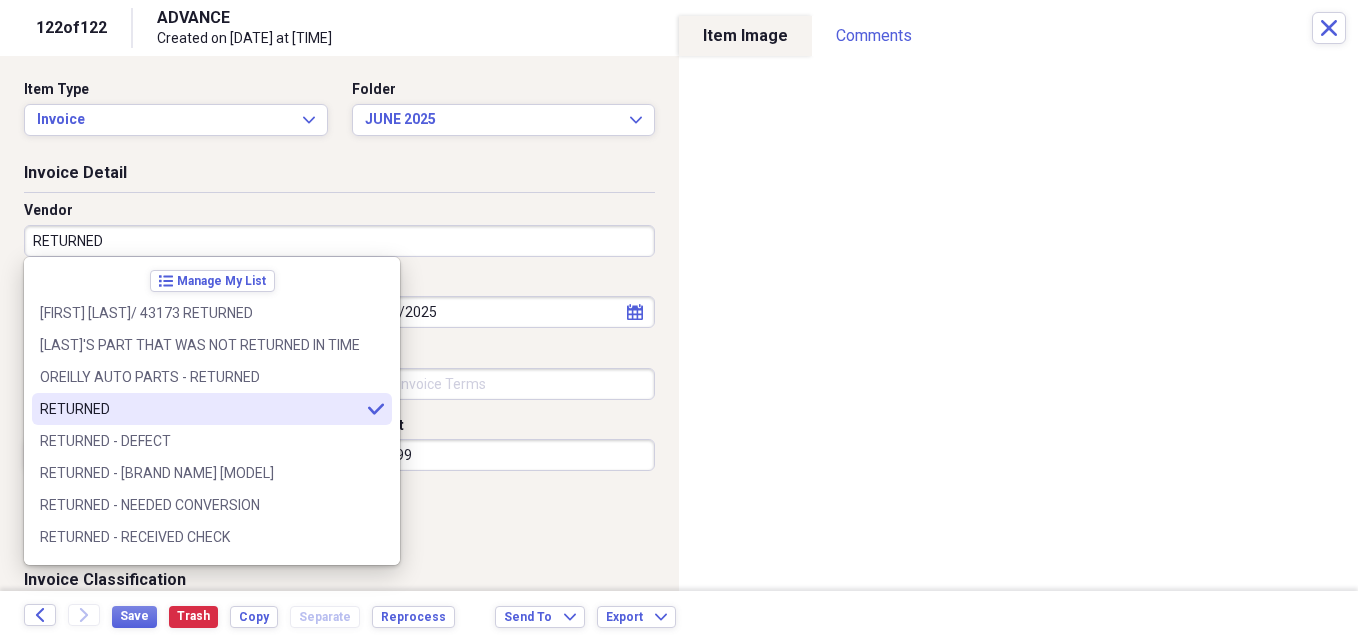 type on "RETURNED" 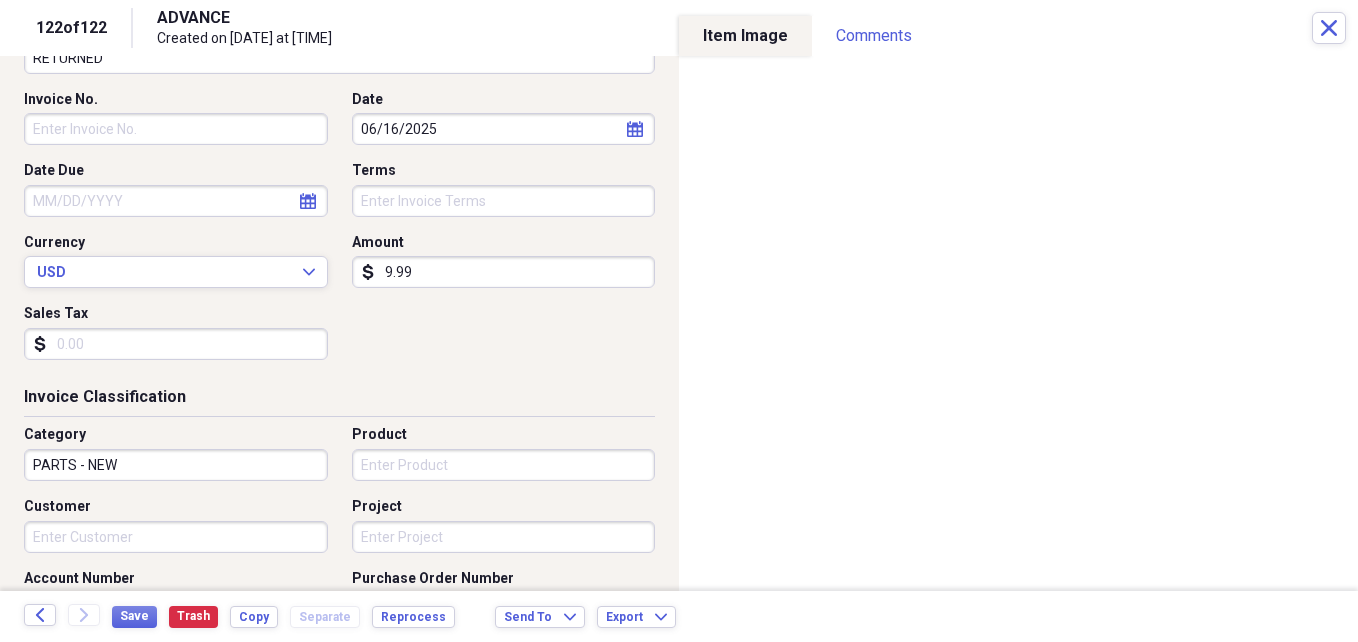 scroll, scrollTop: 200, scrollLeft: 0, axis: vertical 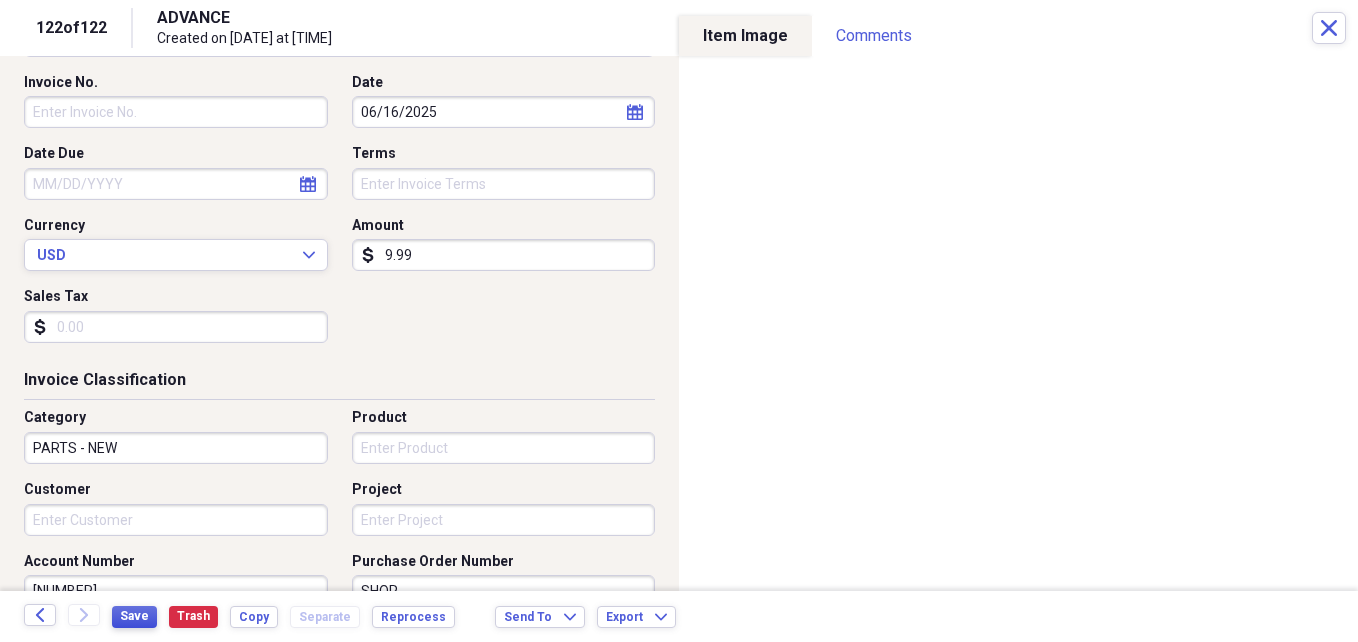 click on "Save" at bounding box center [134, 616] 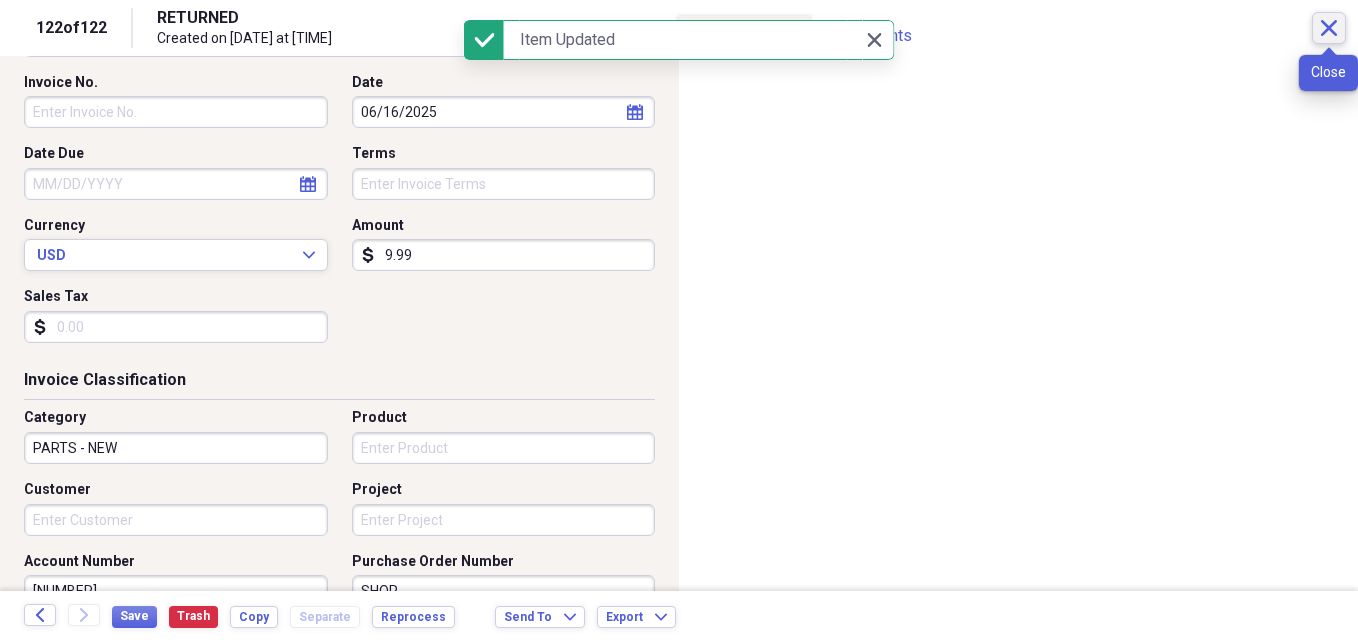 click on "Close" 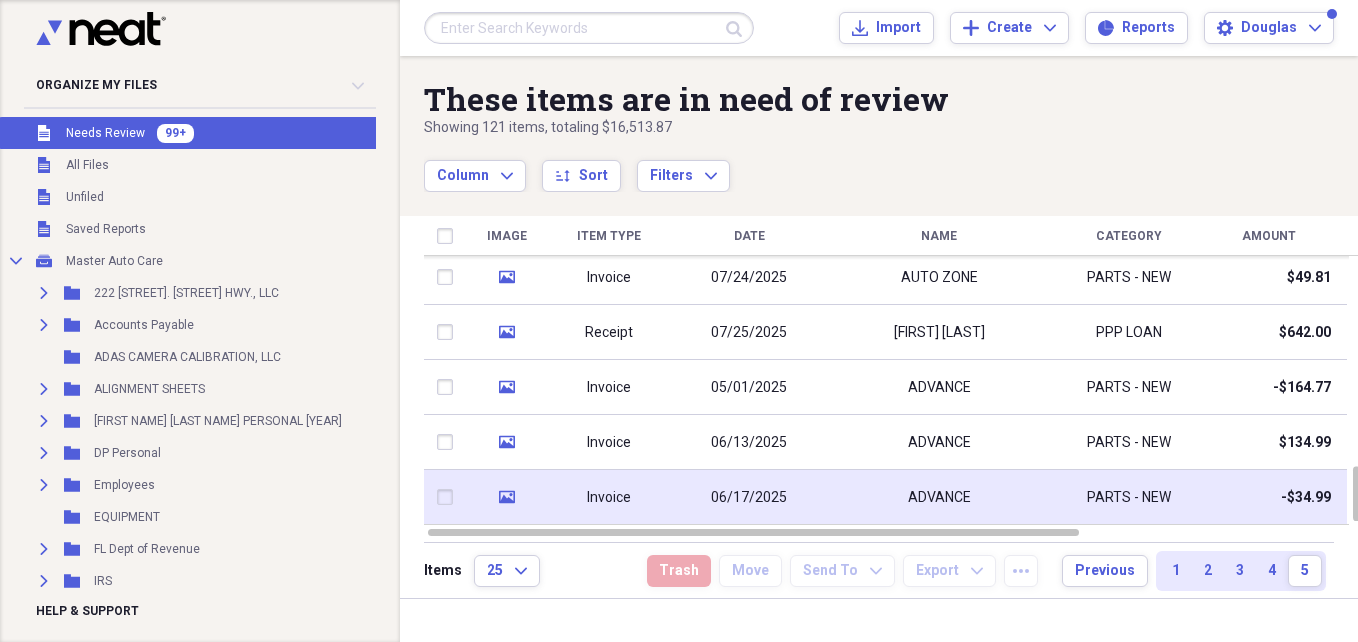 click on "ADVANCE" at bounding box center [939, 498] 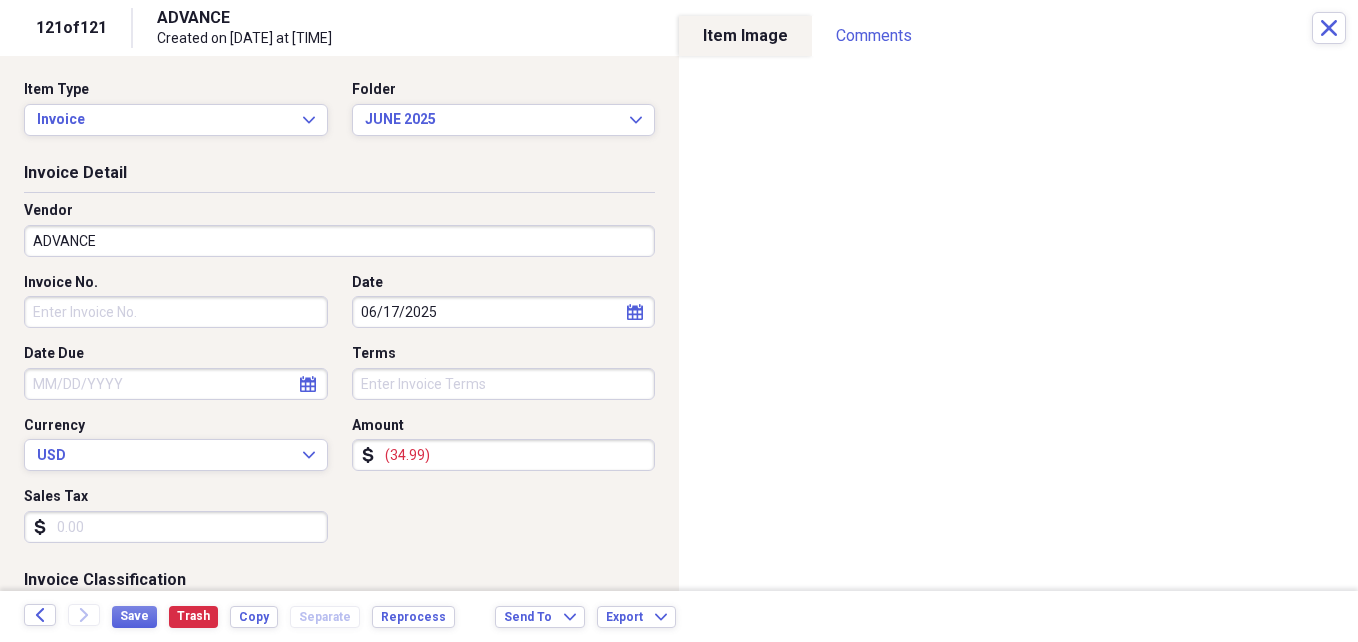 click on "ADVANCE" at bounding box center (339, 241) 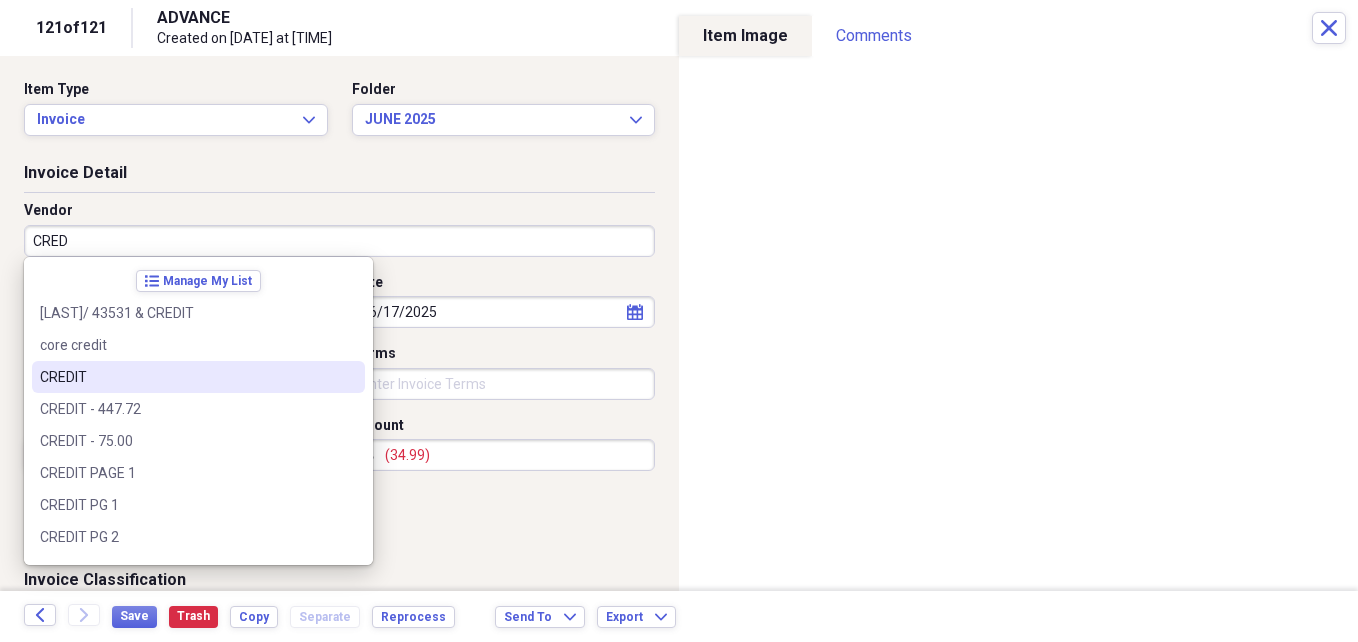 click on "CREDIT" at bounding box center (186, 377) 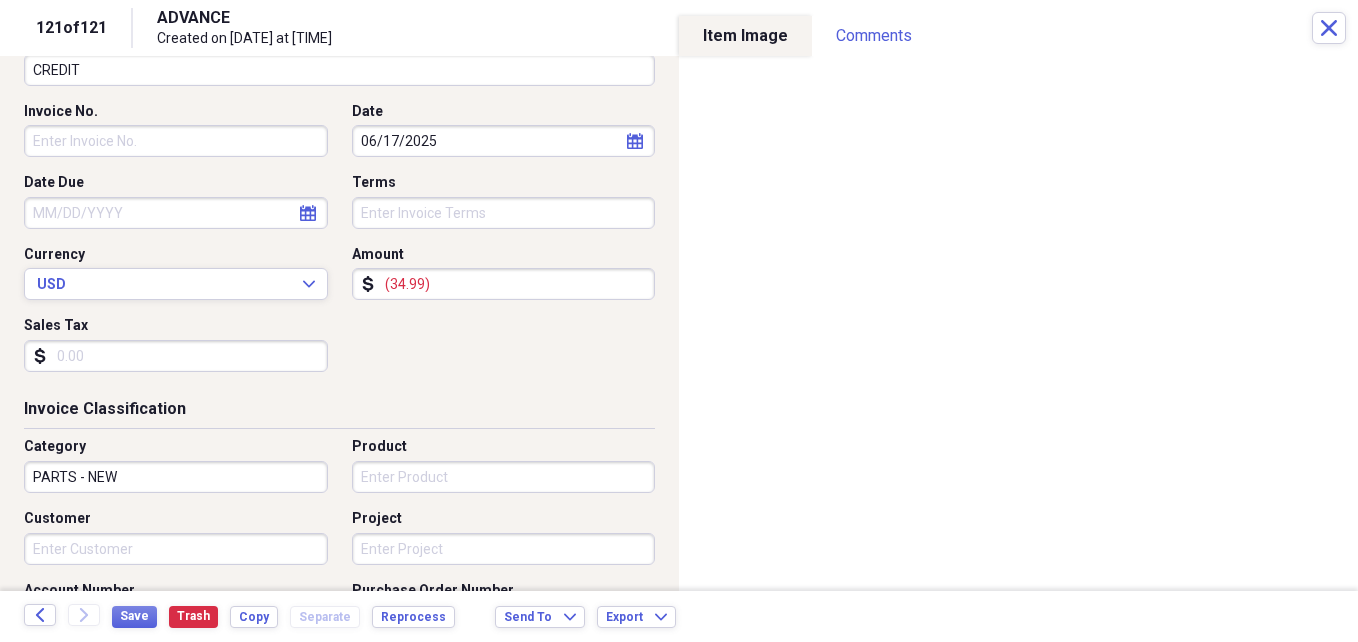 scroll, scrollTop: 200, scrollLeft: 0, axis: vertical 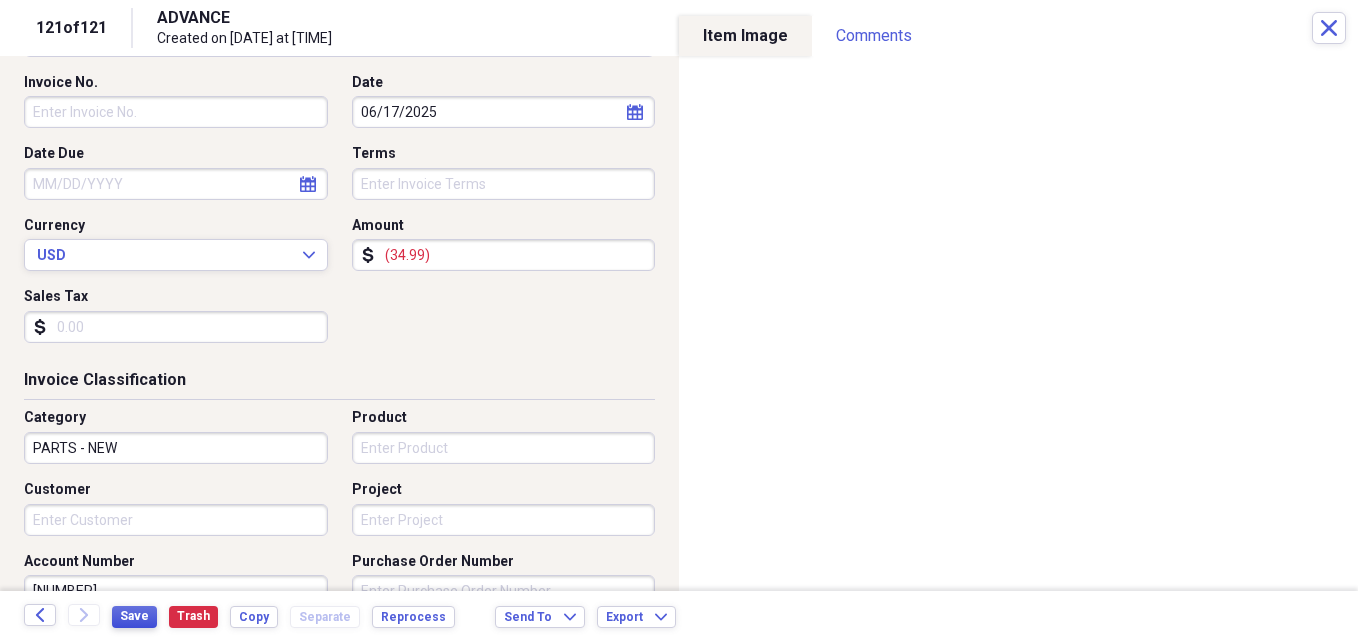 click on "Save" at bounding box center [134, 616] 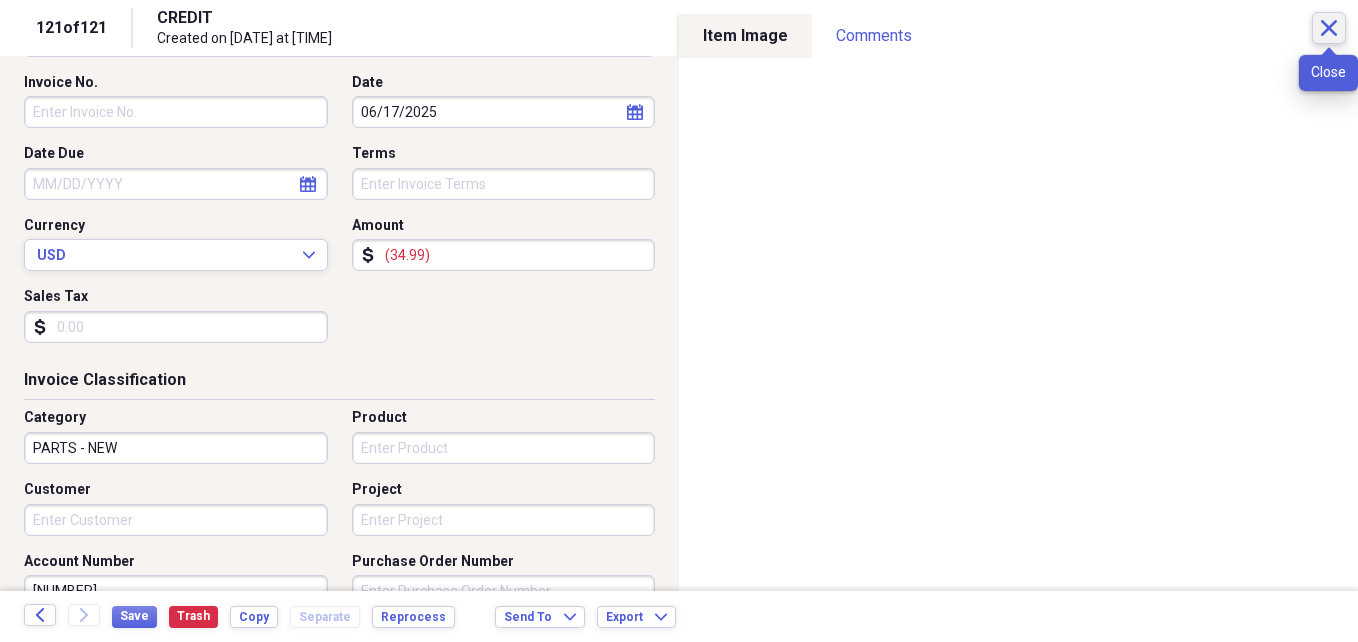 click 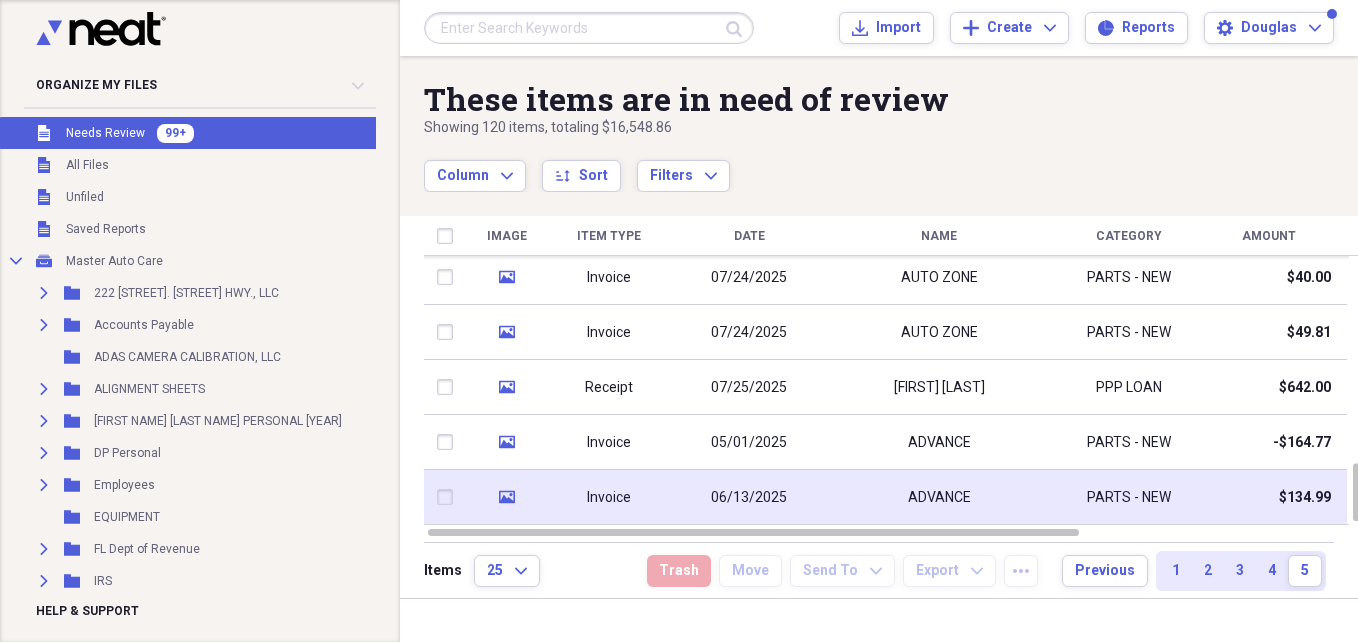 click on "ADVANCE" at bounding box center (939, 497) 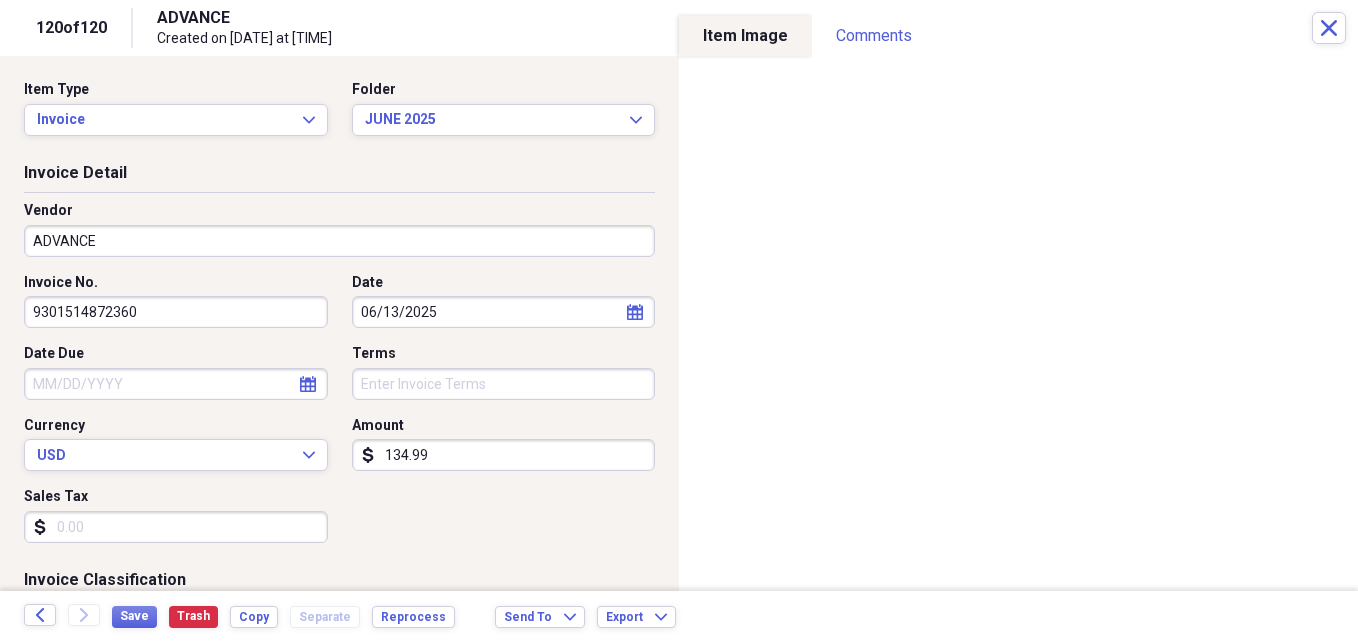 click on "ADVANCE" at bounding box center (339, 241) 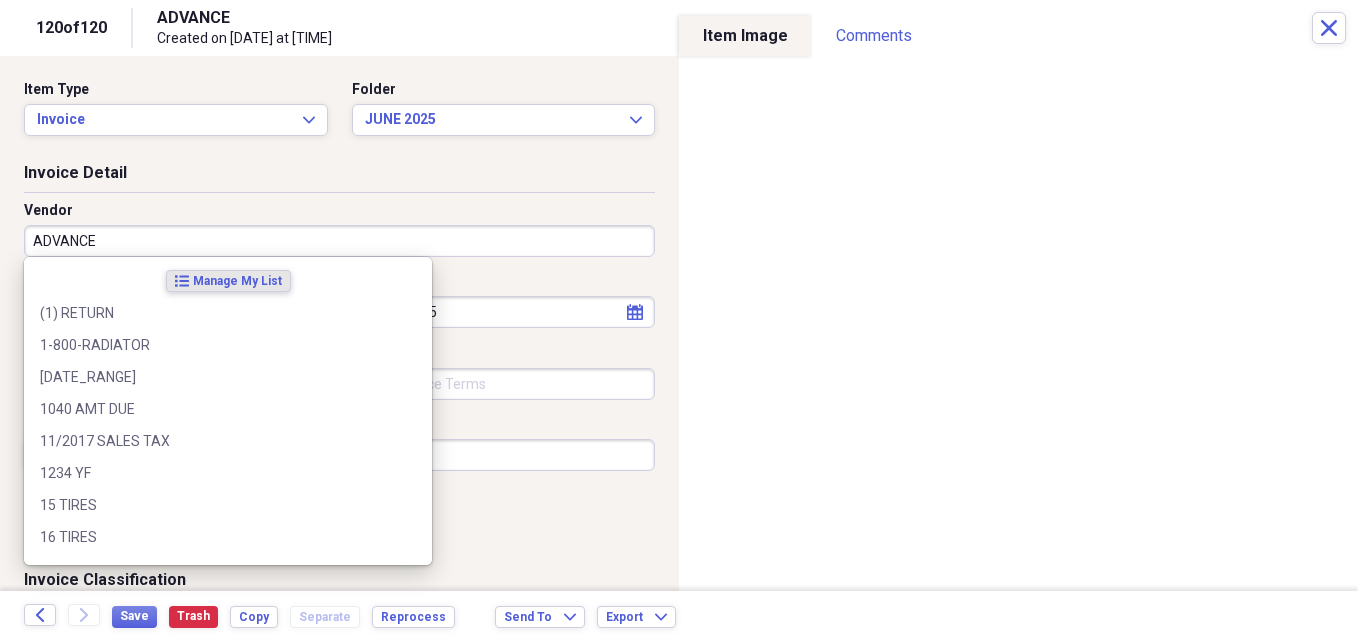 click on "ADVANCE" at bounding box center [339, 241] 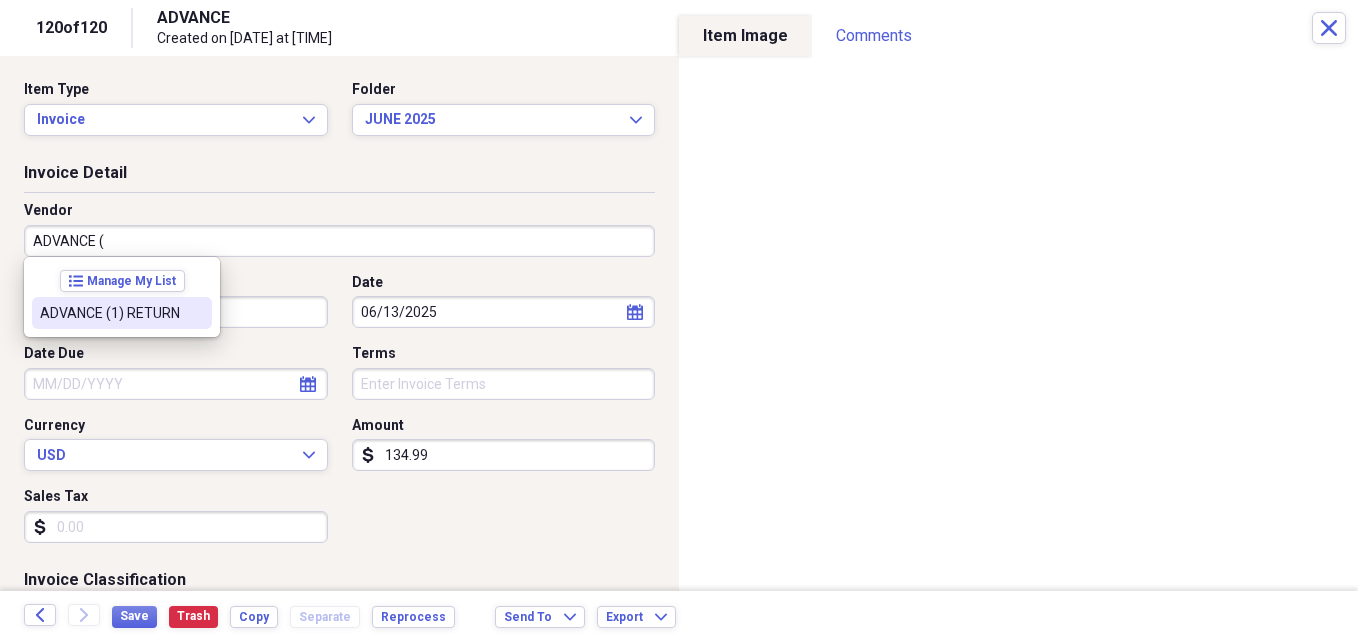 click at bounding box center [196, 313] 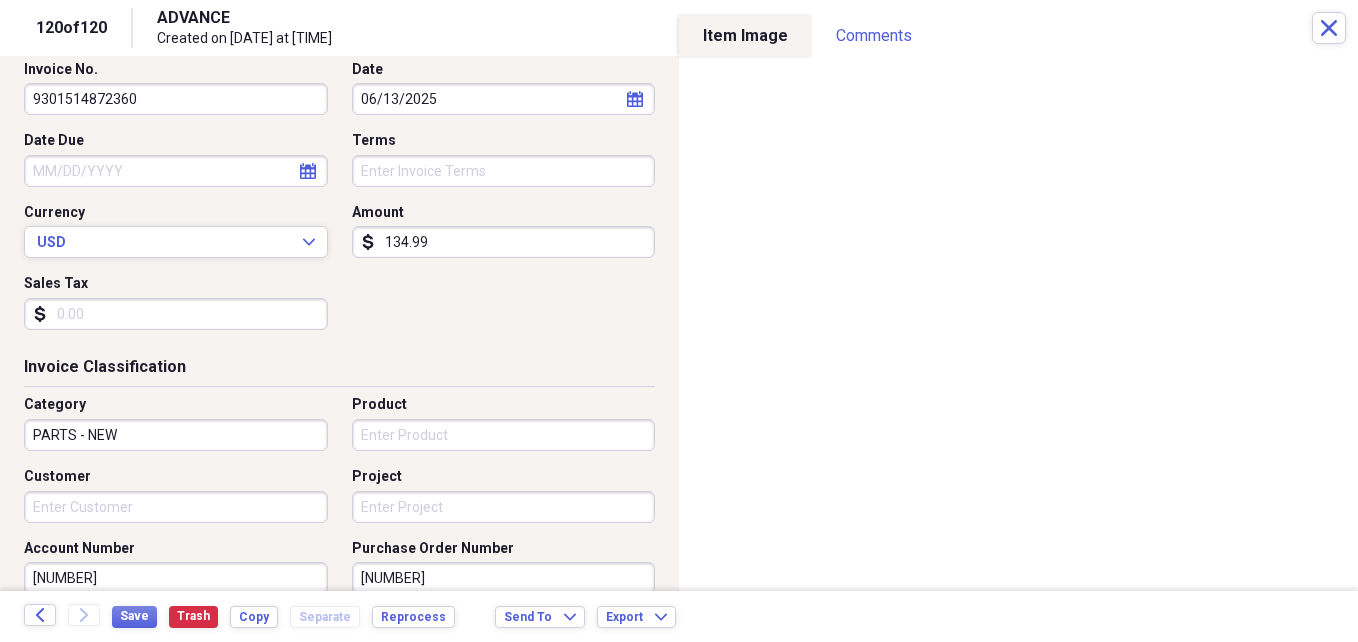 scroll, scrollTop: 253, scrollLeft: 0, axis: vertical 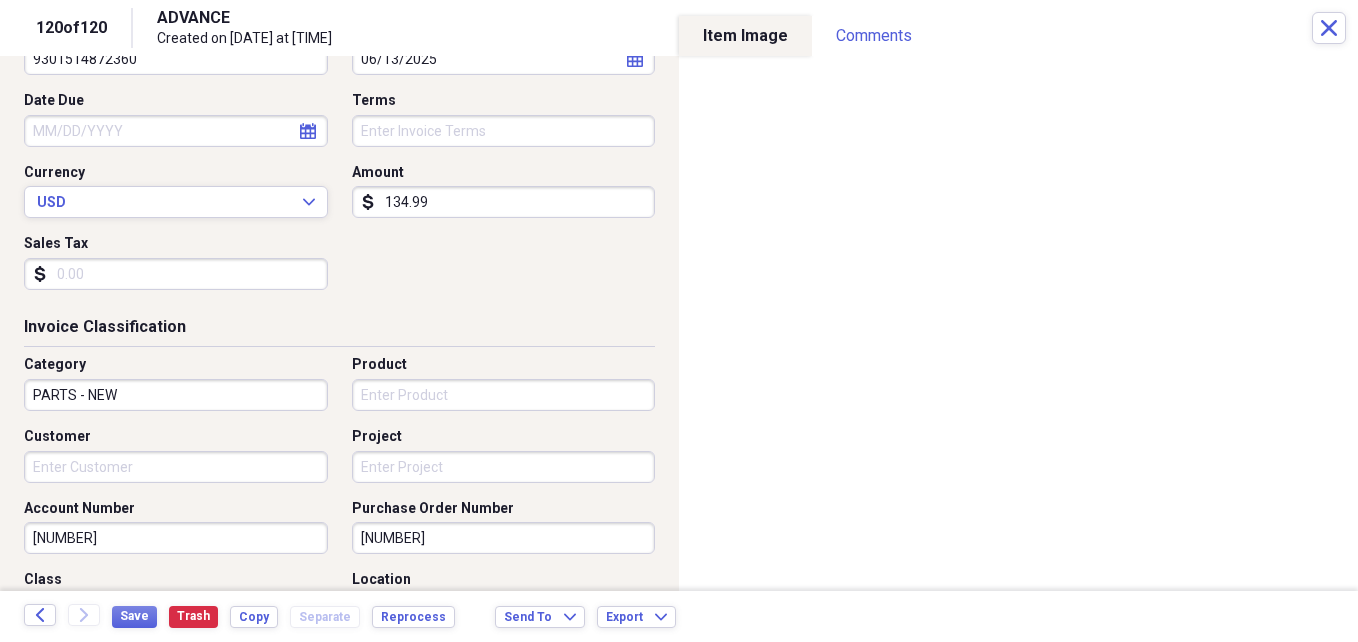 click on "Customer" at bounding box center [176, 467] 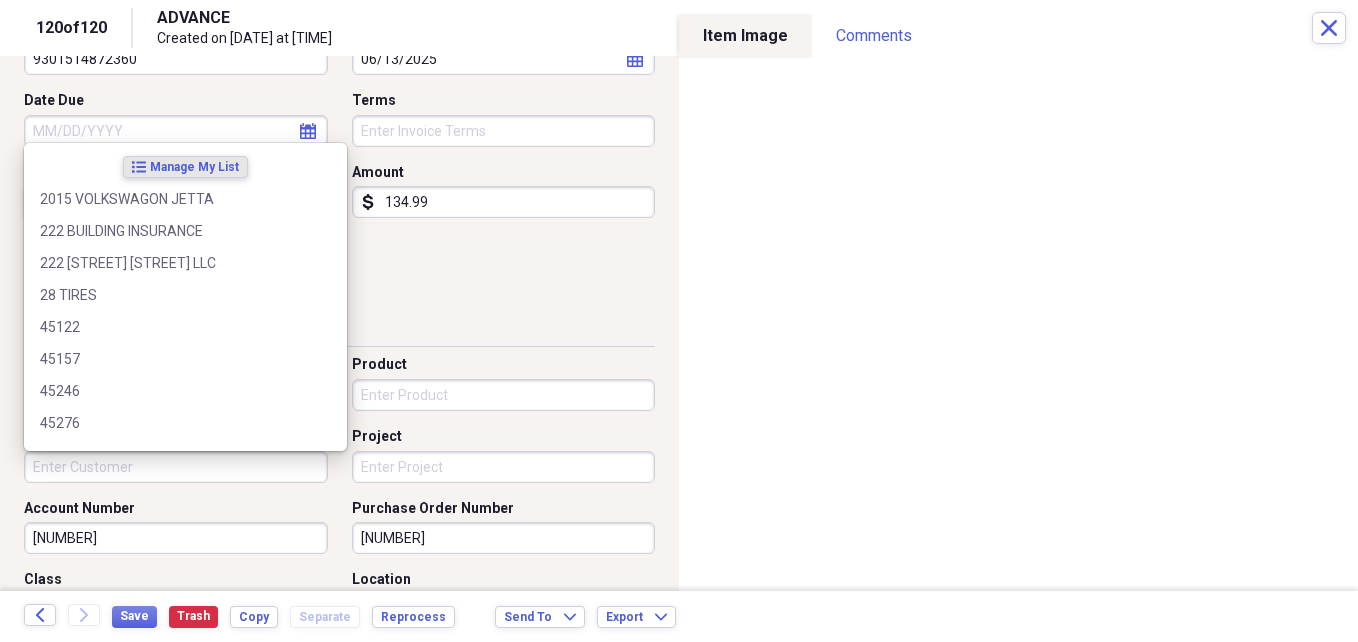type on "X" 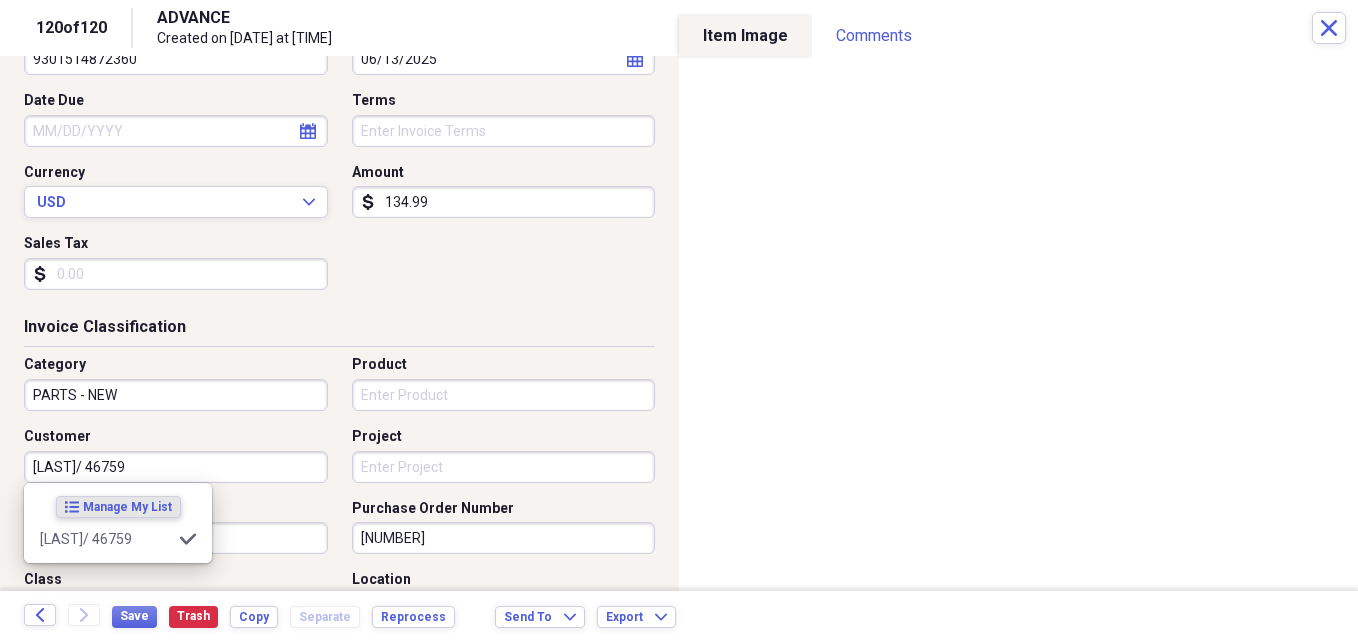 type on "[LAST]/ 46759" 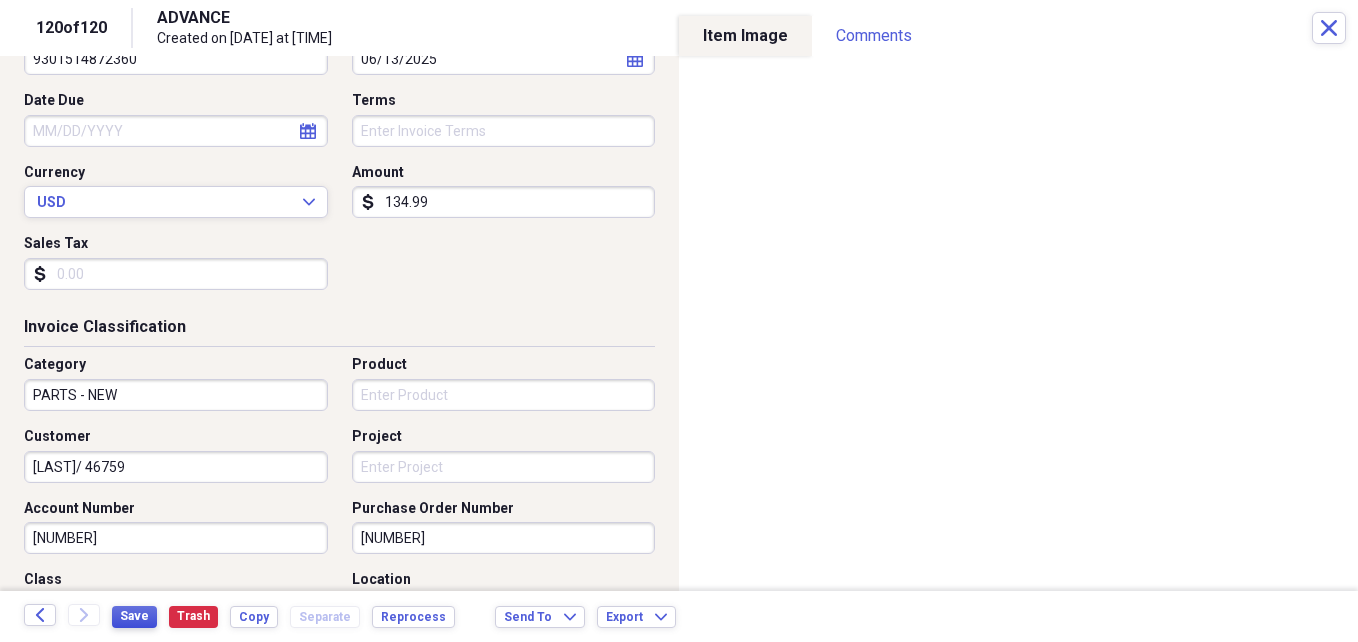 drag, startPoint x: 0, startPoint y: 481, endPoint x: 134, endPoint y: 610, distance: 186.00269 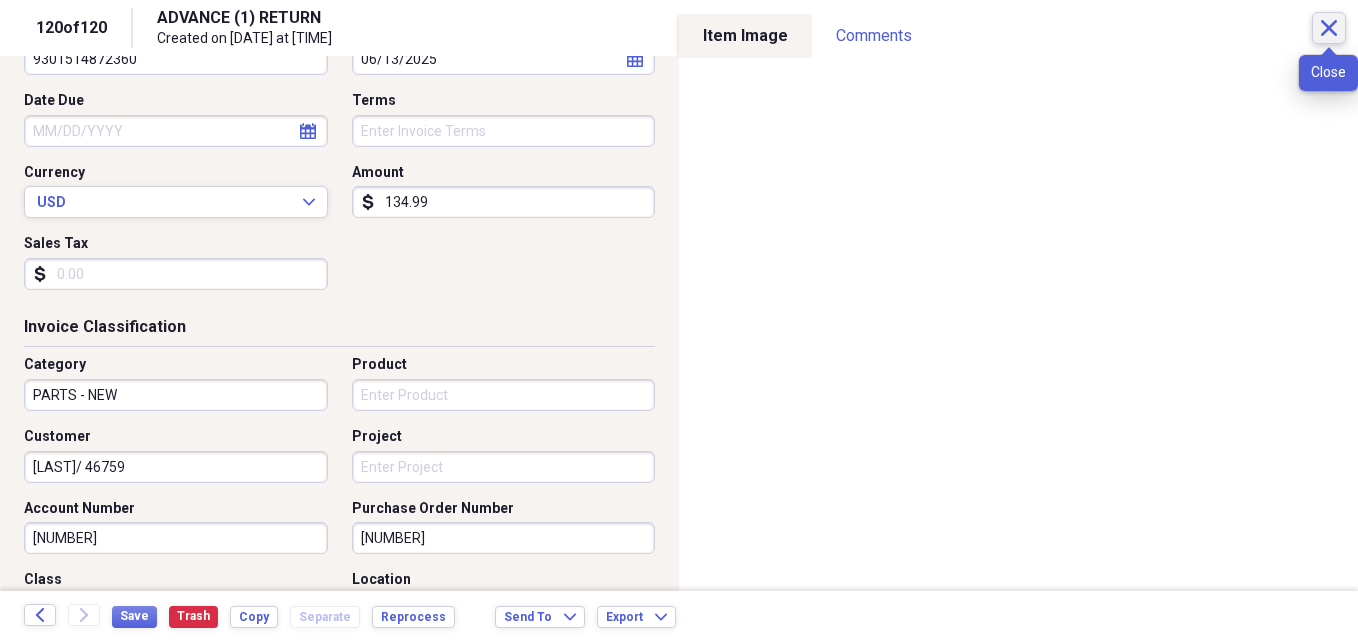 click on "Close" 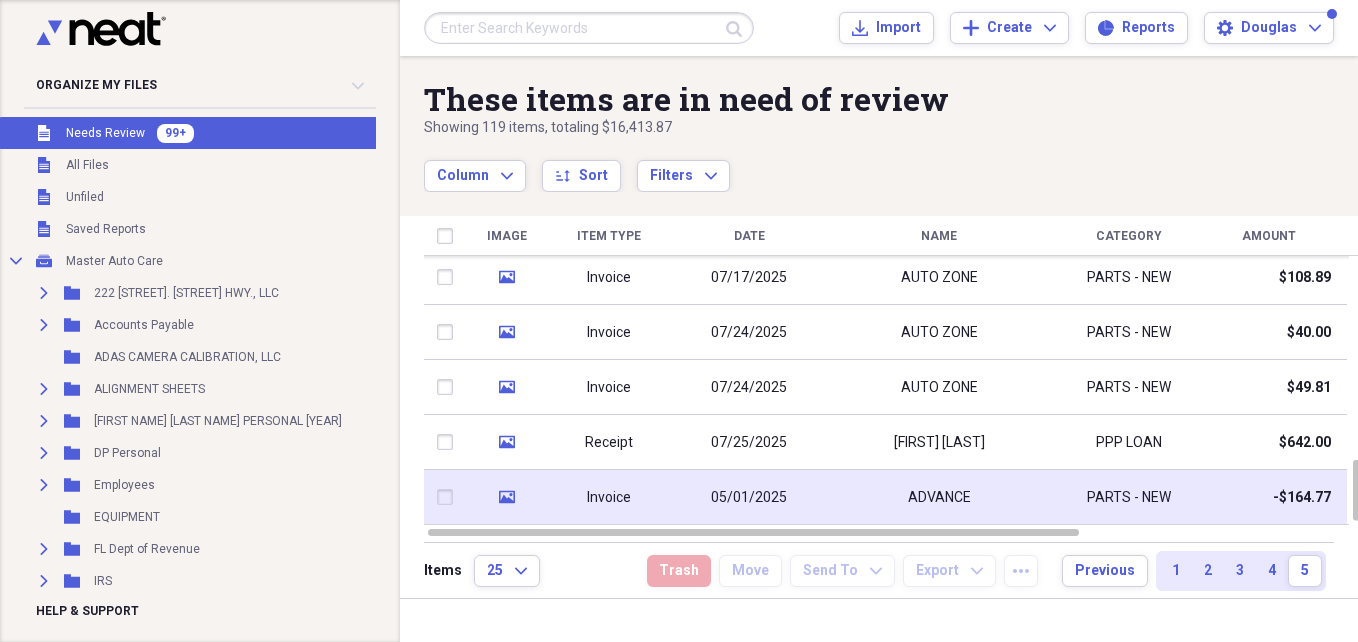 click on "ADVANCE" at bounding box center (939, 497) 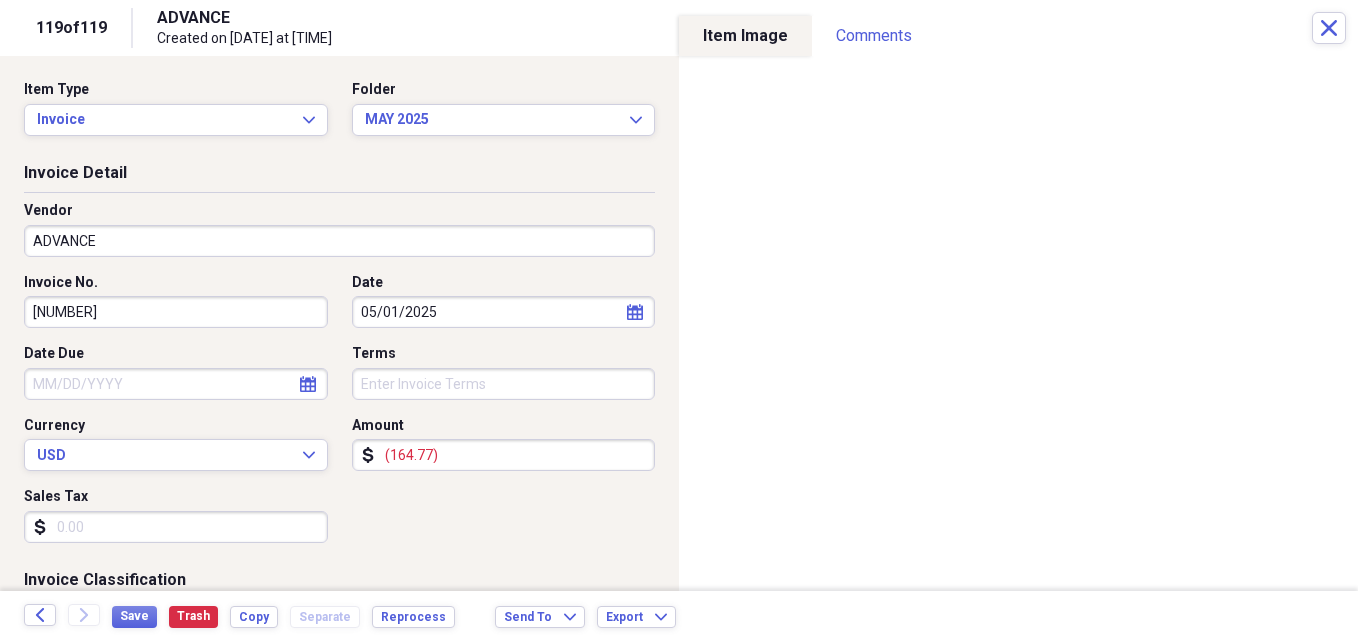 click on "ADVANCE" at bounding box center [339, 241] 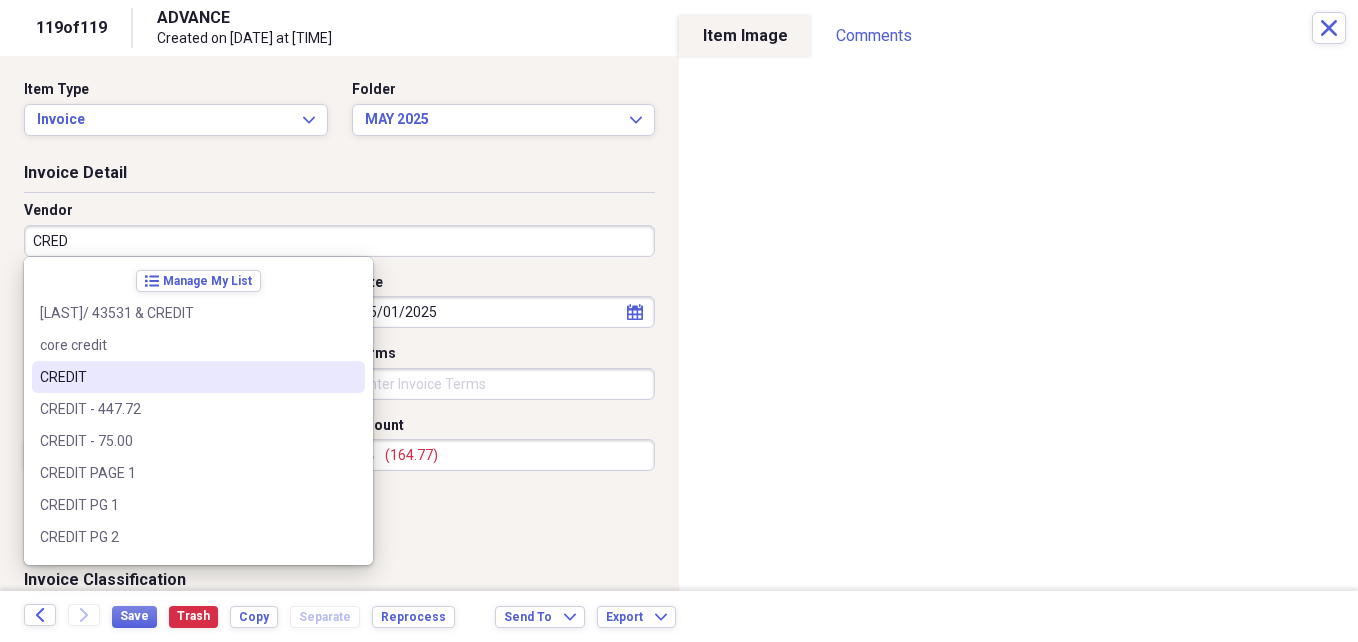 click on "CREDIT" at bounding box center [186, 377] 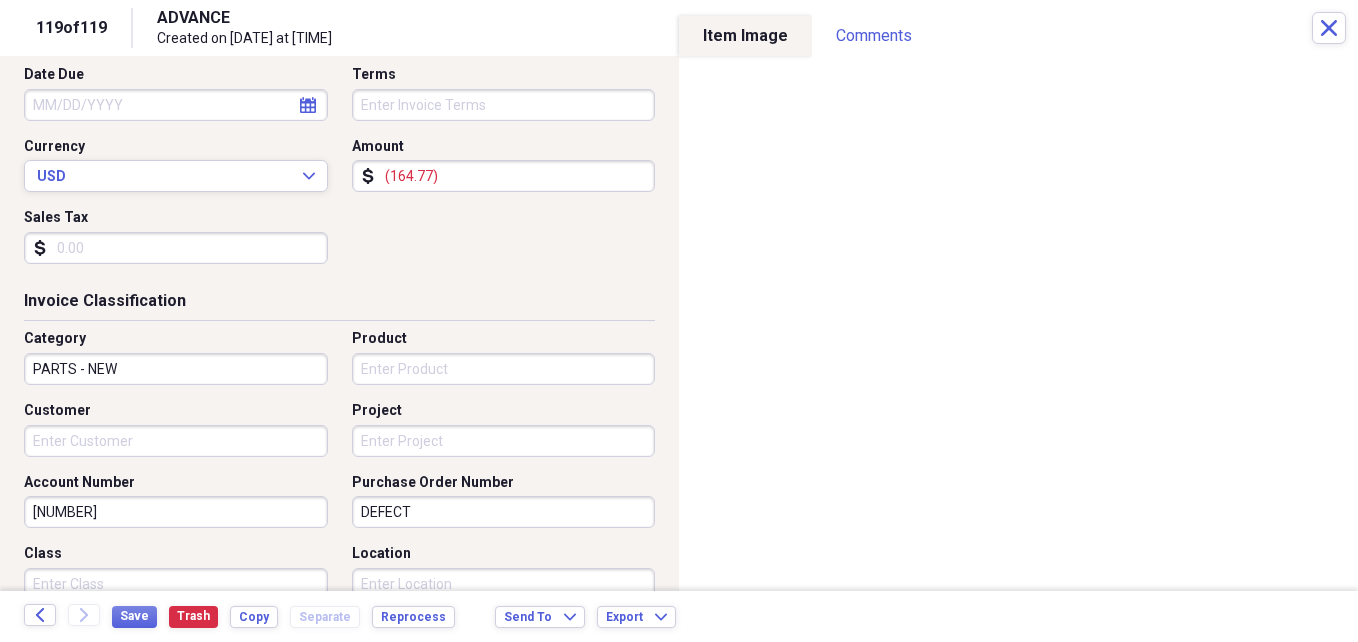 scroll, scrollTop: 280, scrollLeft: 0, axis: vertical 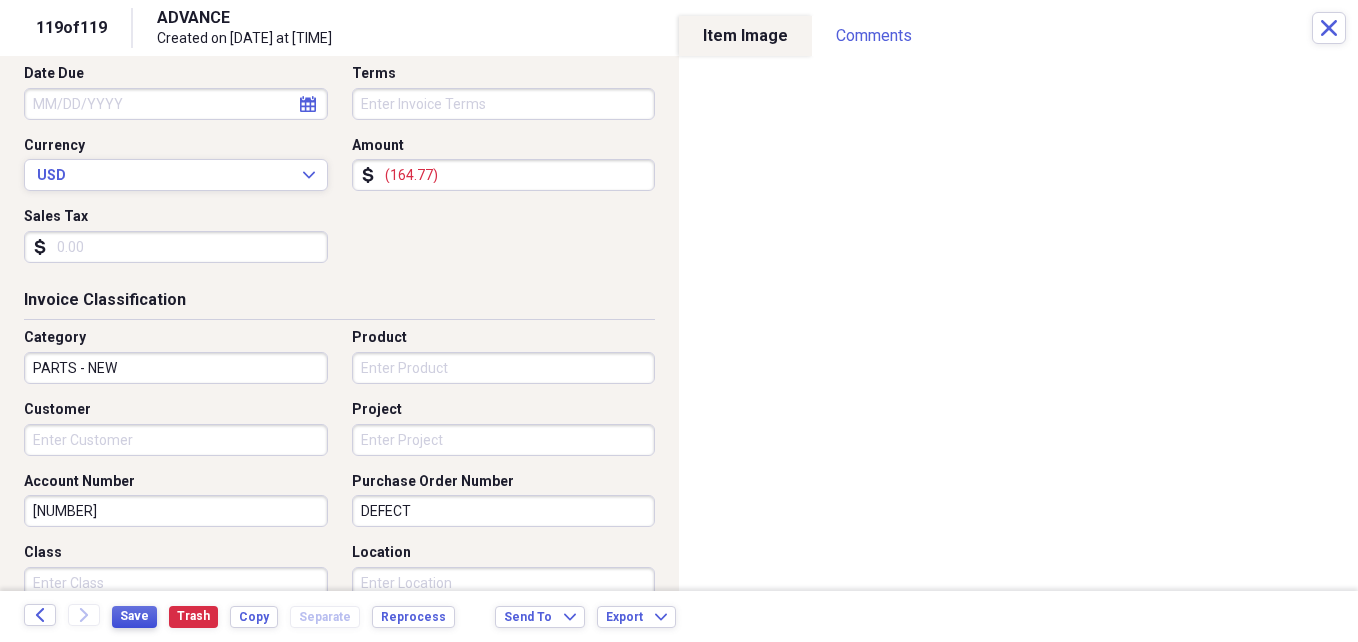 click on "Save" at bounding box center (134, 616) 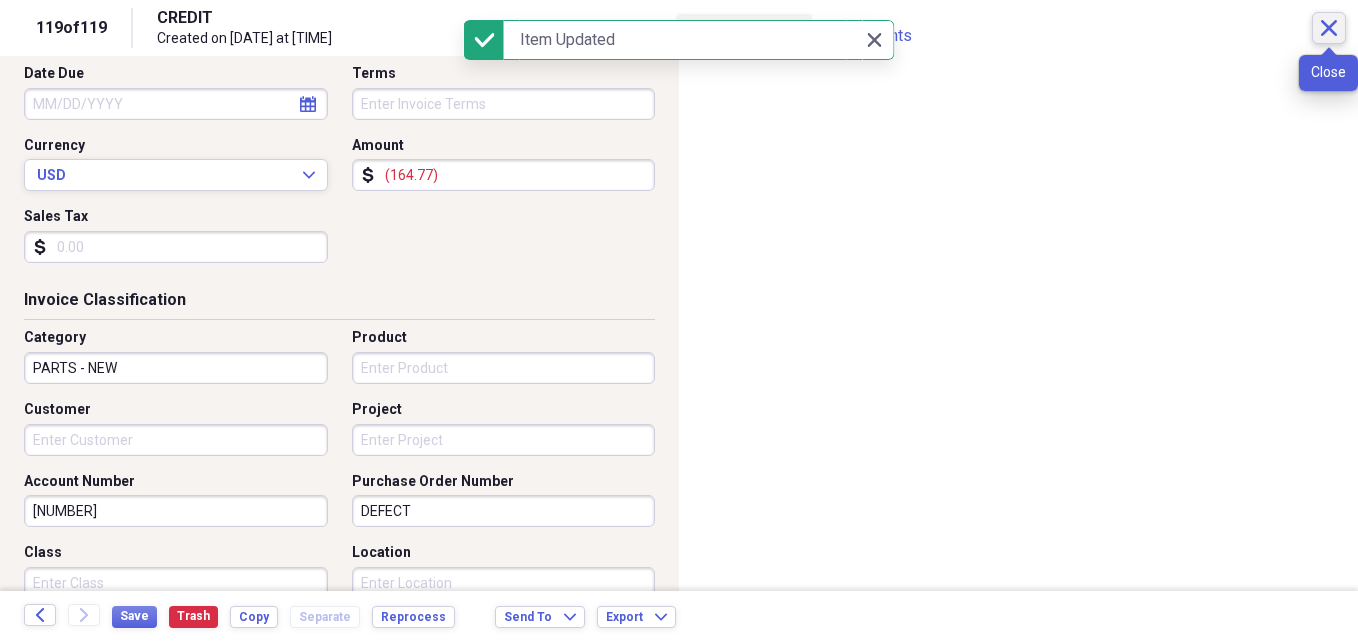 click on "Close" 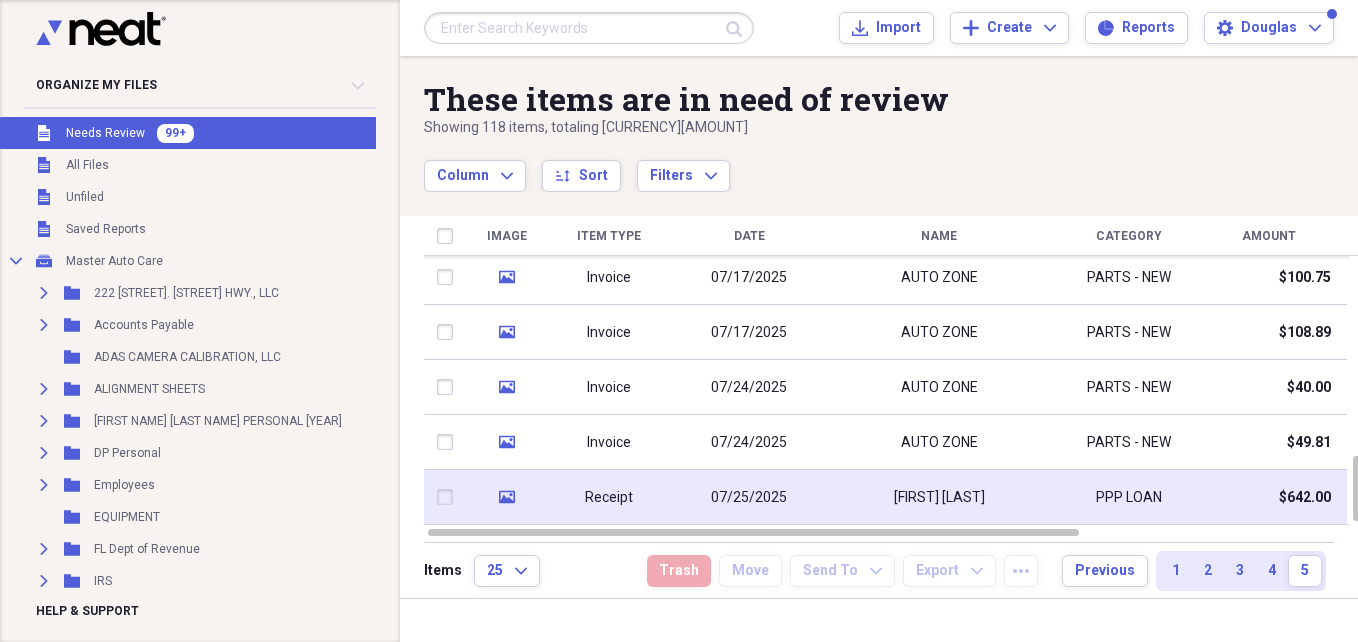 click on "[FIRST] [LAST]" at bounding box center (939, 498) 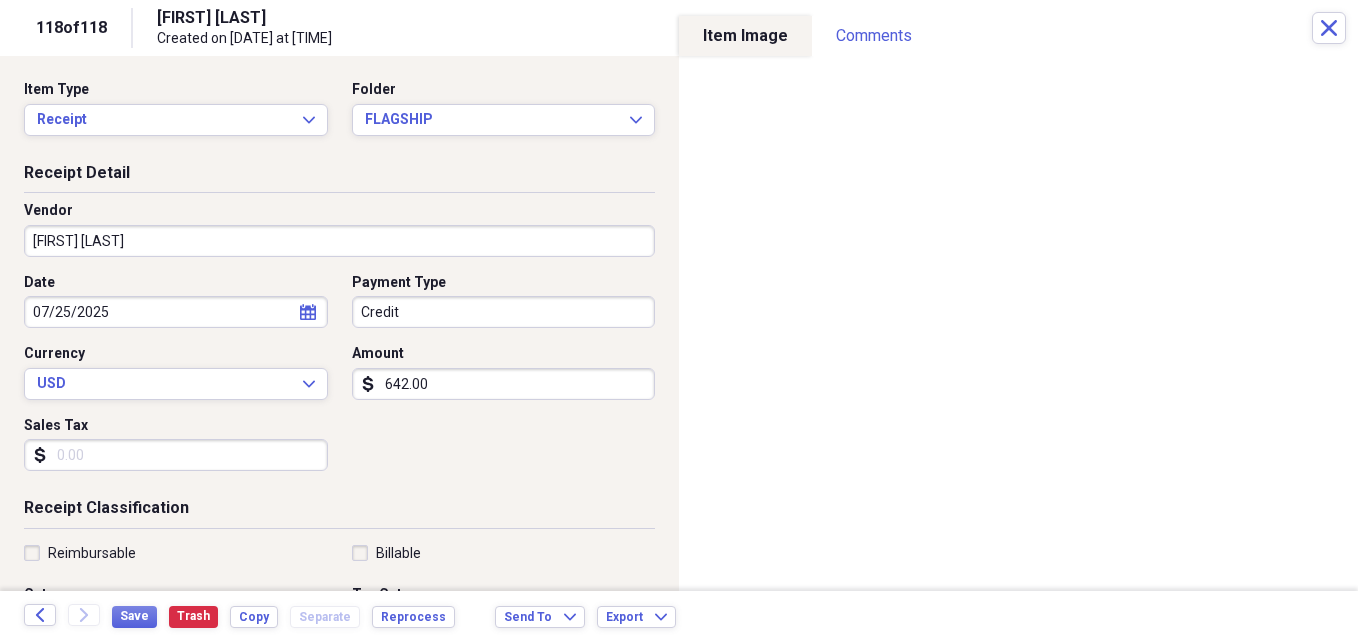 click on "[FIRST] [LAST]" at bounding box center (339, 241) 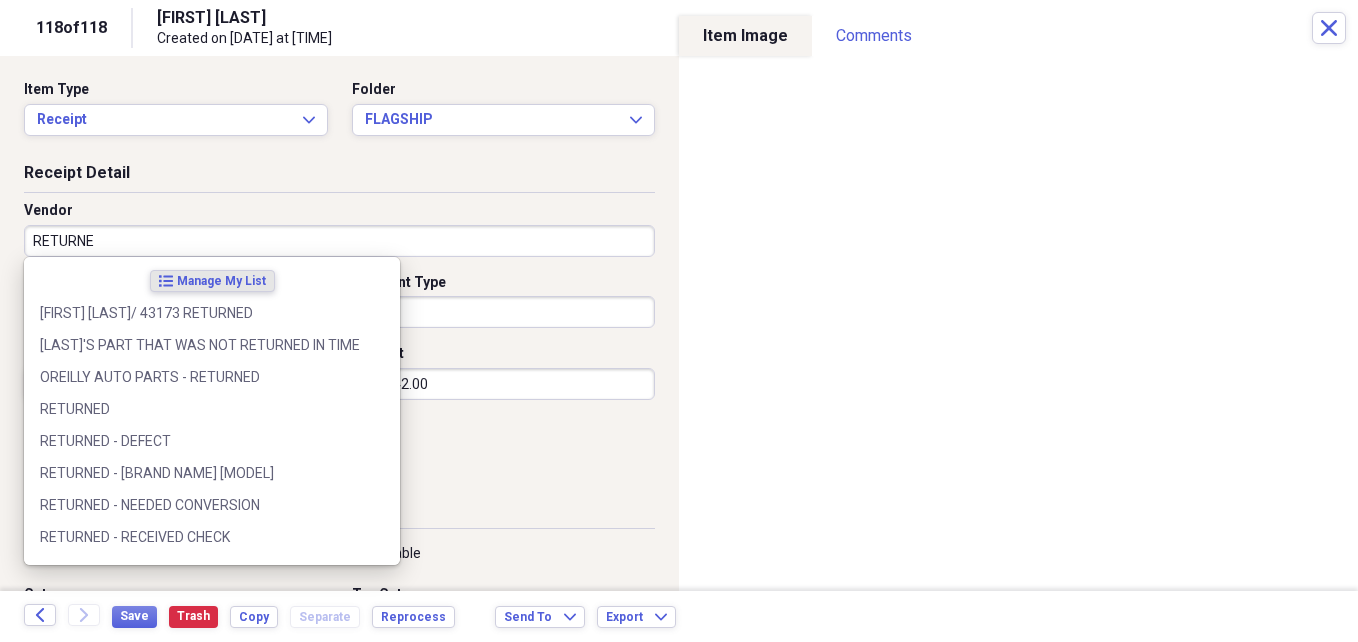 type on "RETURNED" 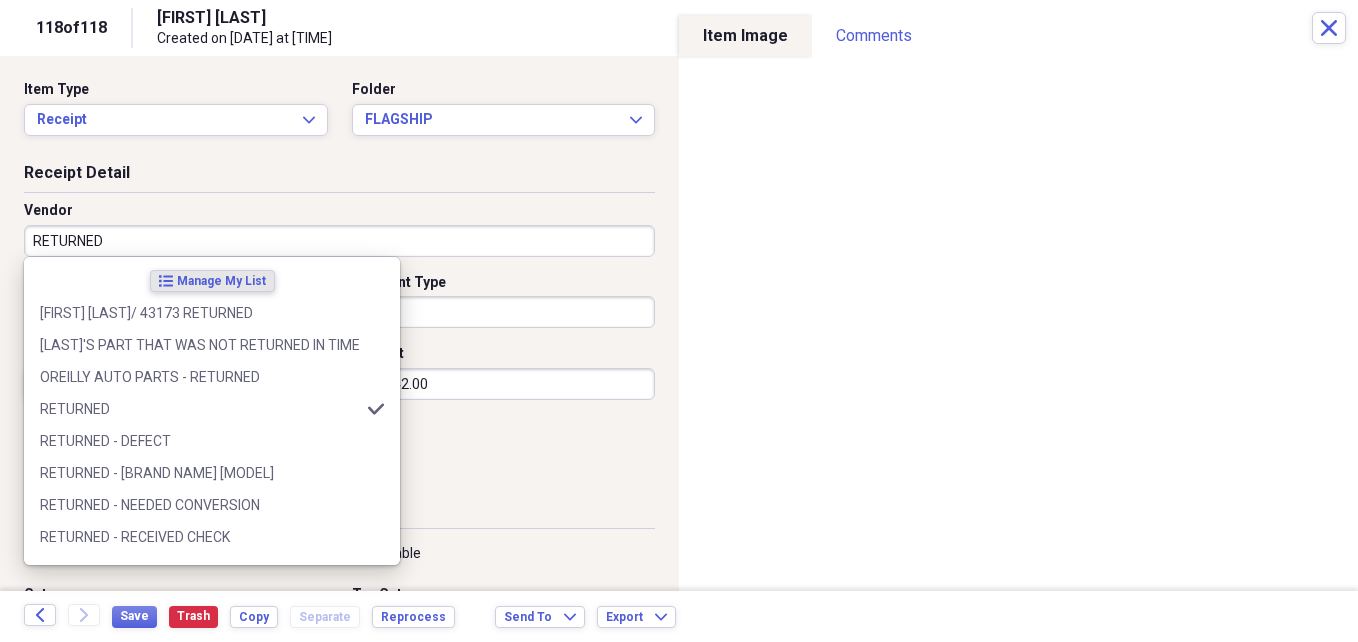 type on "PARTS - NEW" 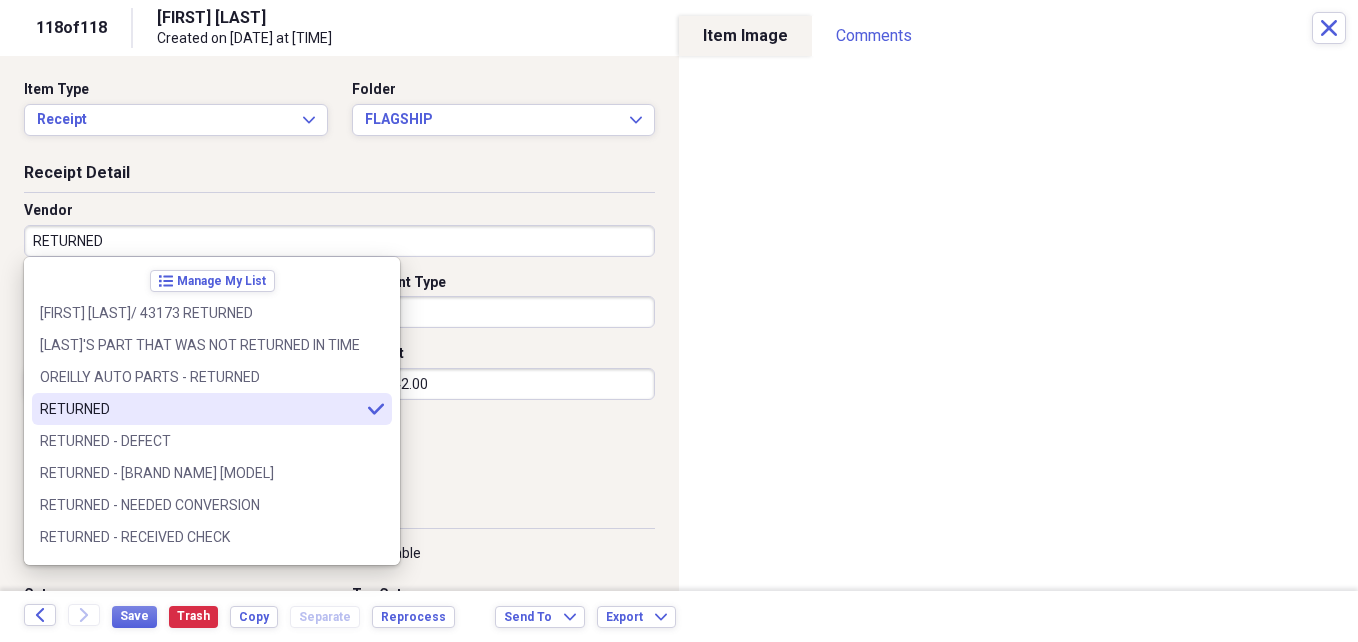 type on "RETURNED" 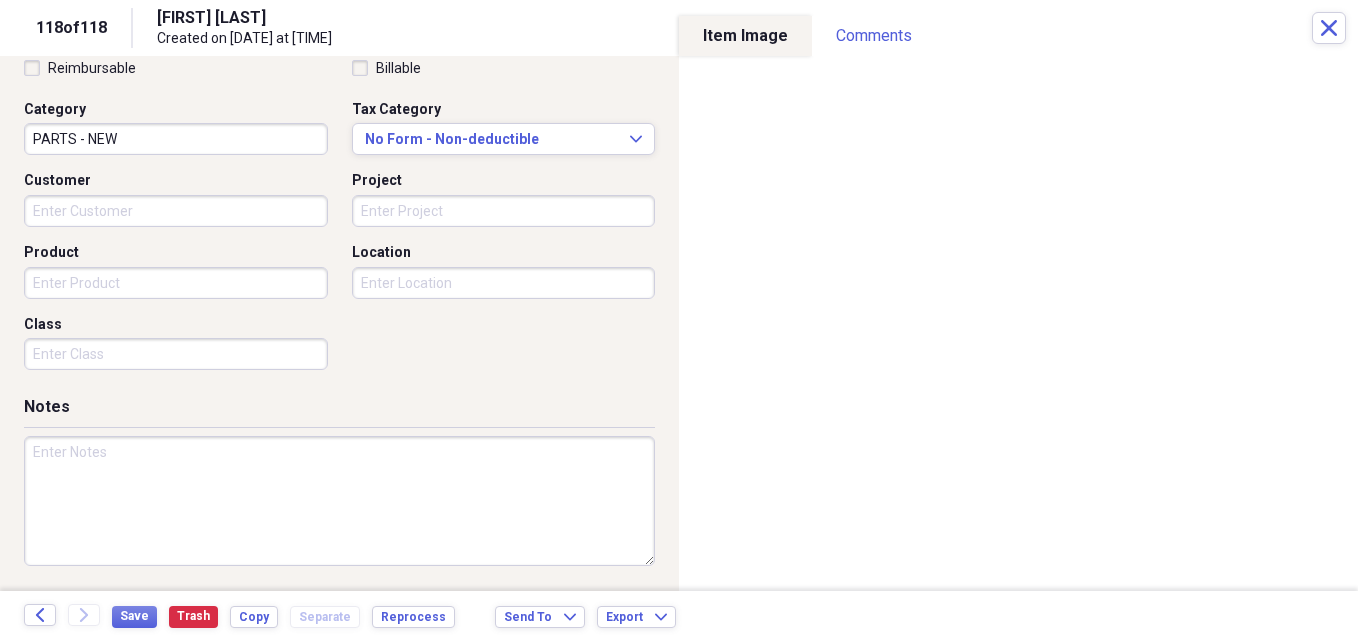 scroll, scrollTop: 486, scrollLeft: 0, axis: vertical 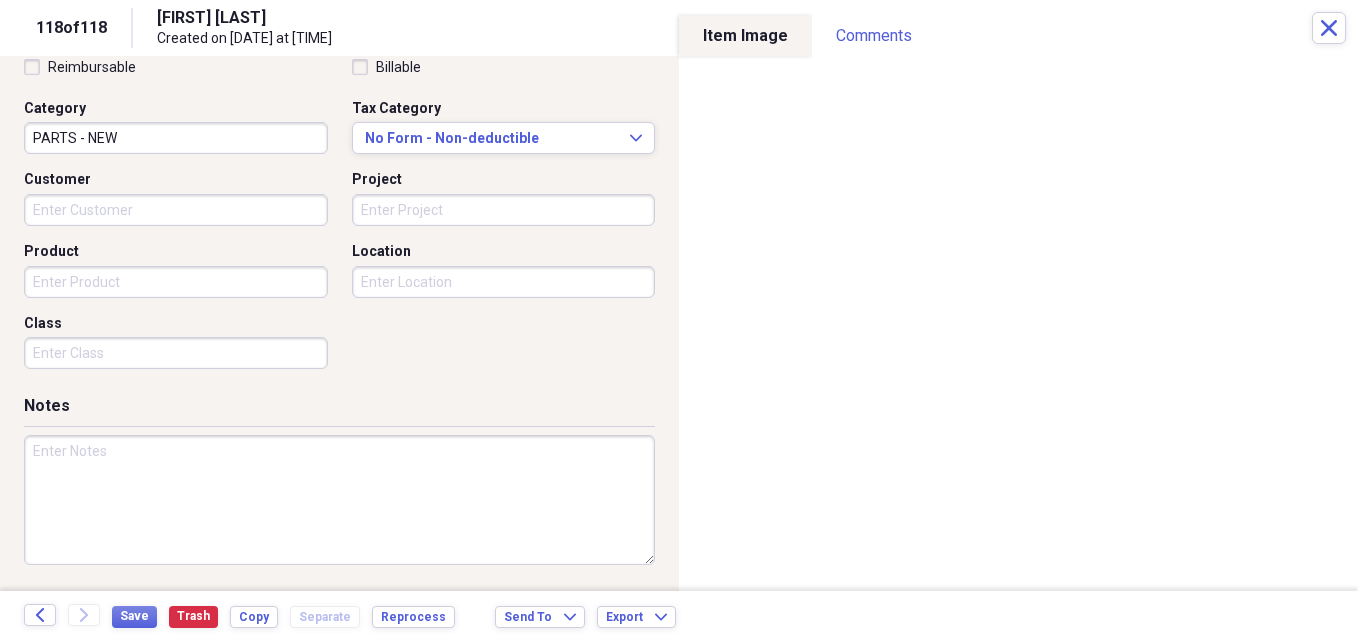 click at bounding box center [339, 500] 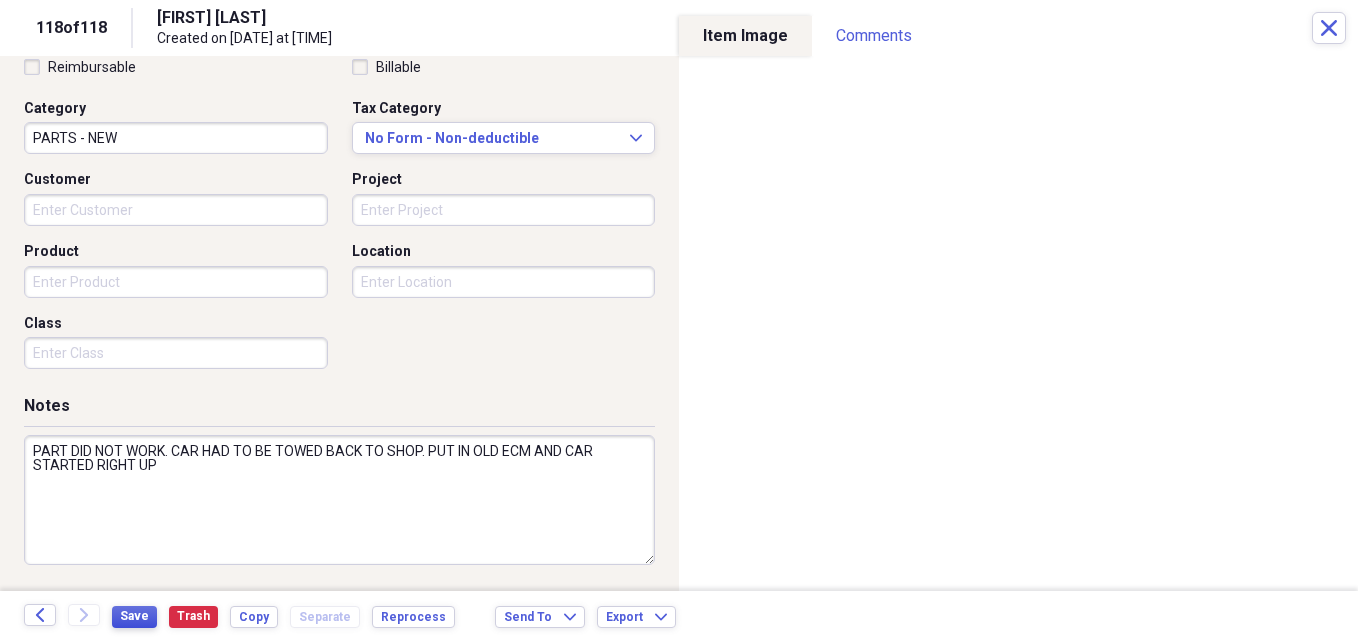 type on "PART DID NOT WORK. CAR HAD TO BE TOWED BACK TO SHOP. PUT IN OLD ECM AND CAR STARTED RIGHT UP" 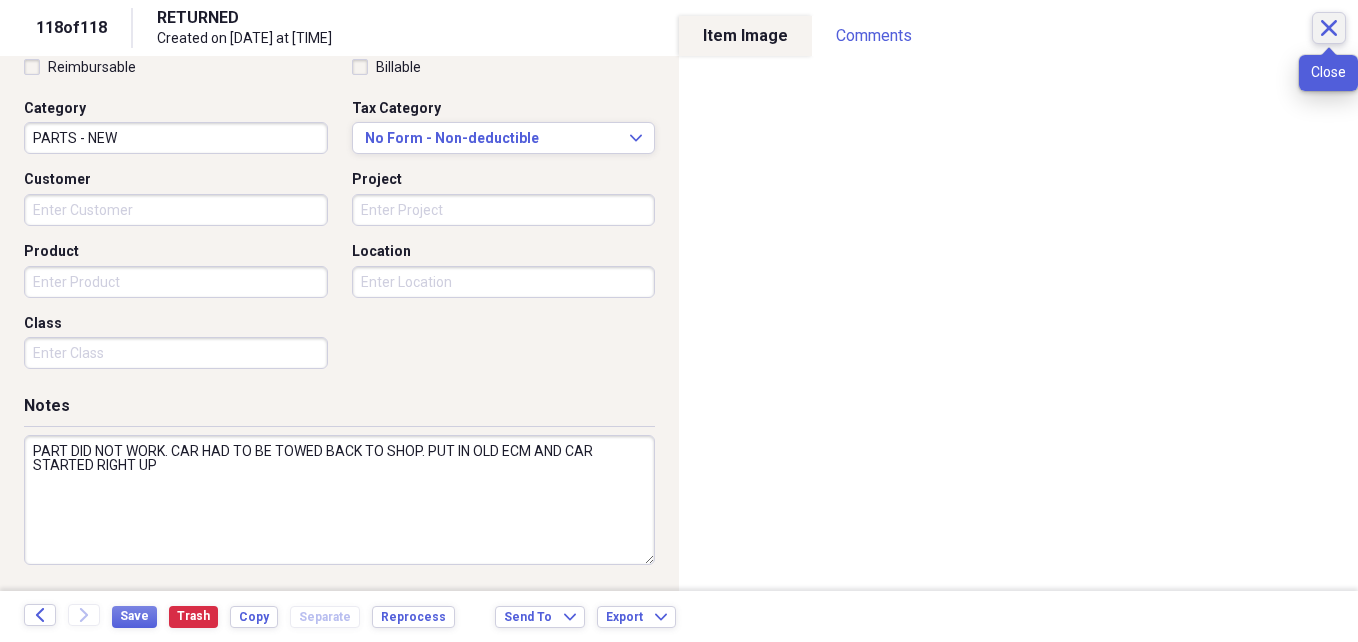 click on "Close" 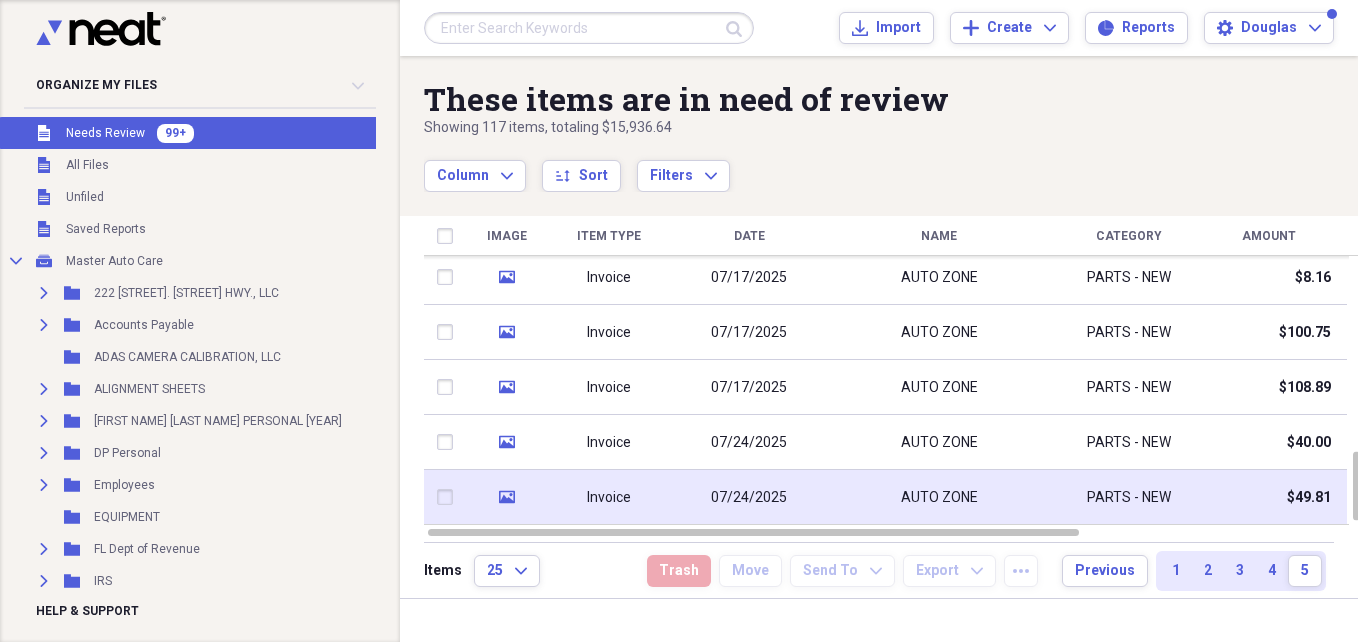 click on "AUTO ZONE" at bounding box center (939, 497) 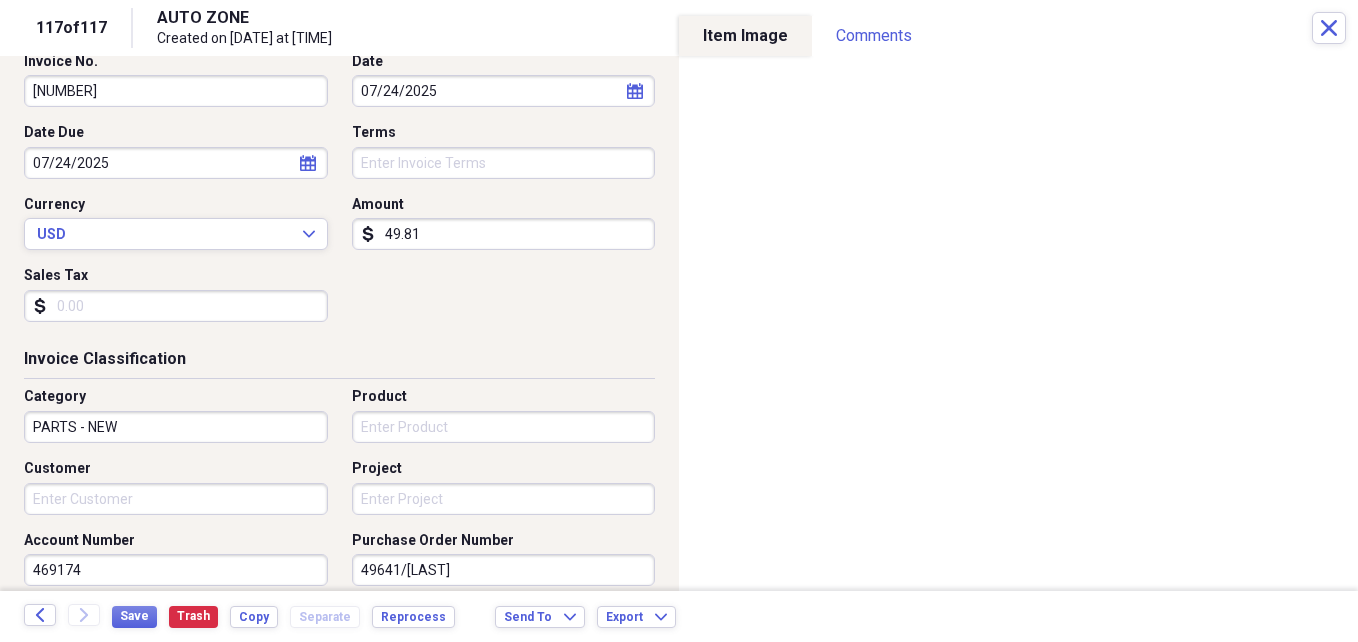 scroll, scrollTop: 240, scrollLeft: 0, axis: vertical 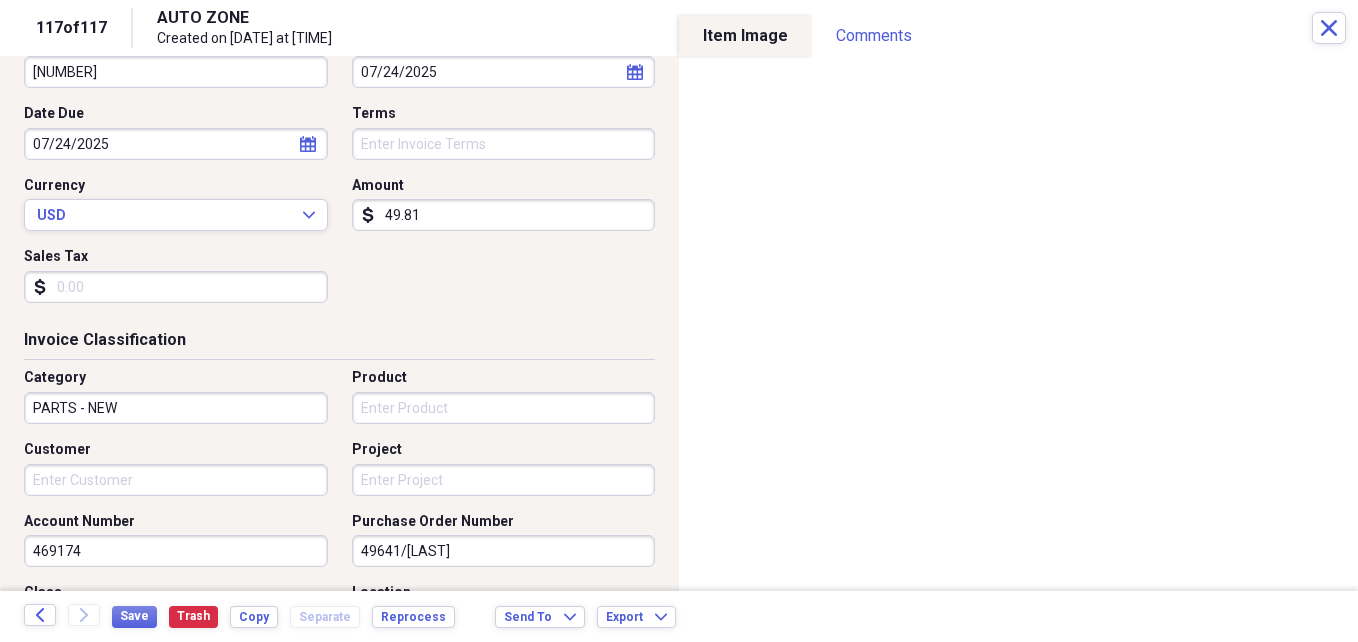 click on "Customer" at bounding box center (176, 480) 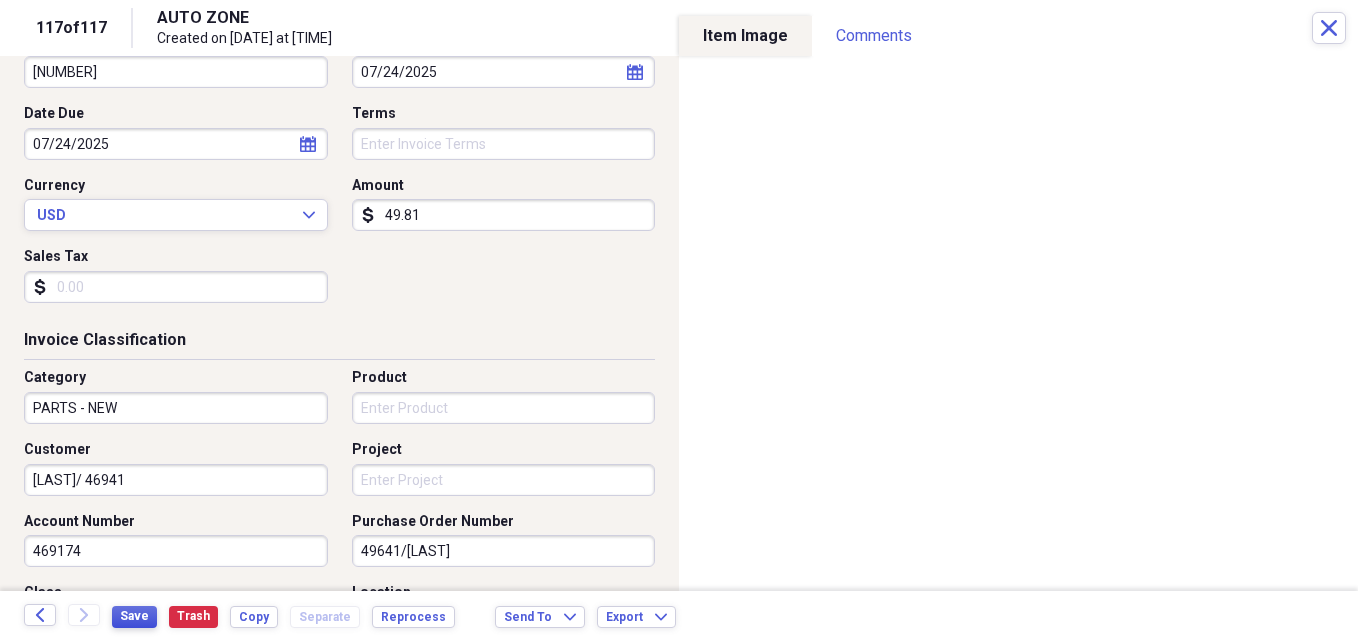 type on "[LAST]/ 46941" 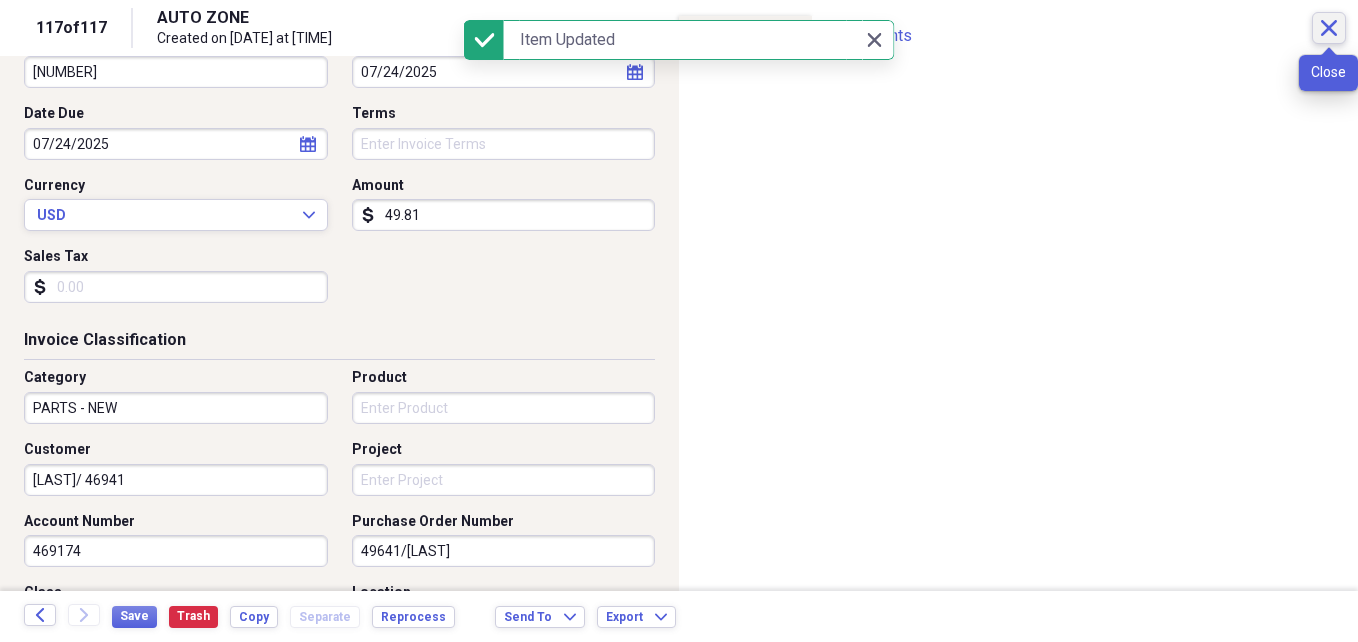 click on "Close" 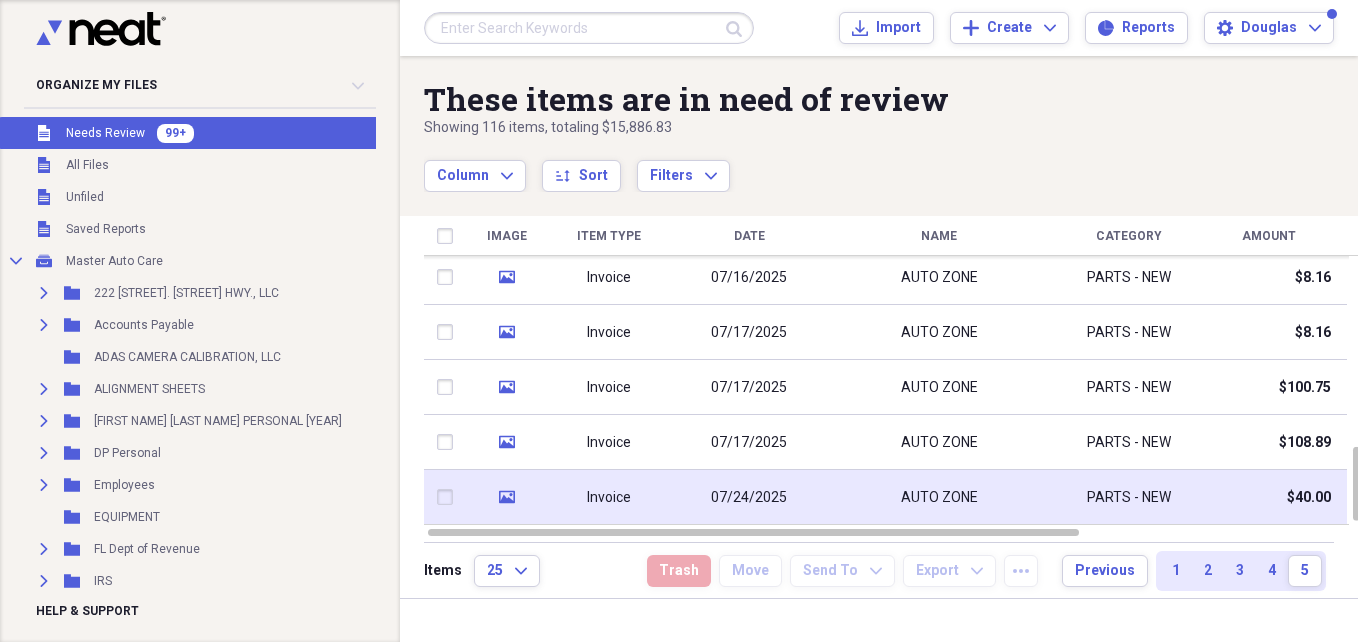 click on "AUTO ZONE" at bounding box center [939, 497] 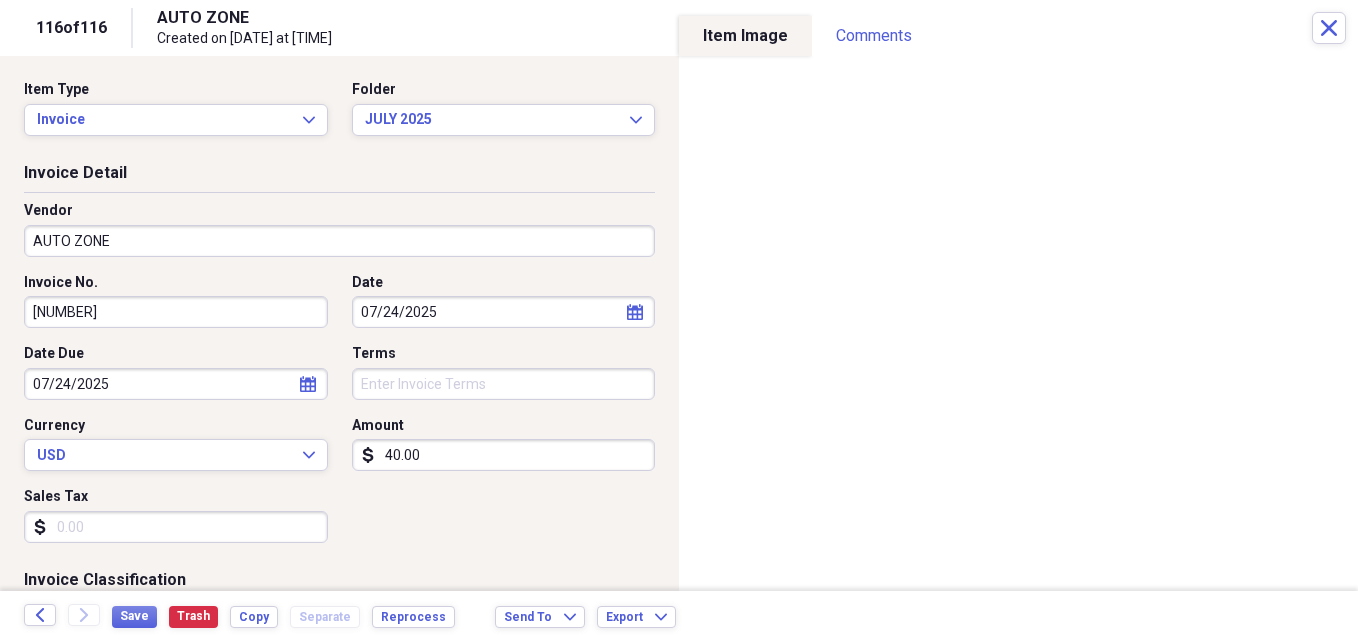 click on "40.00" at bounding box center (504, 455) 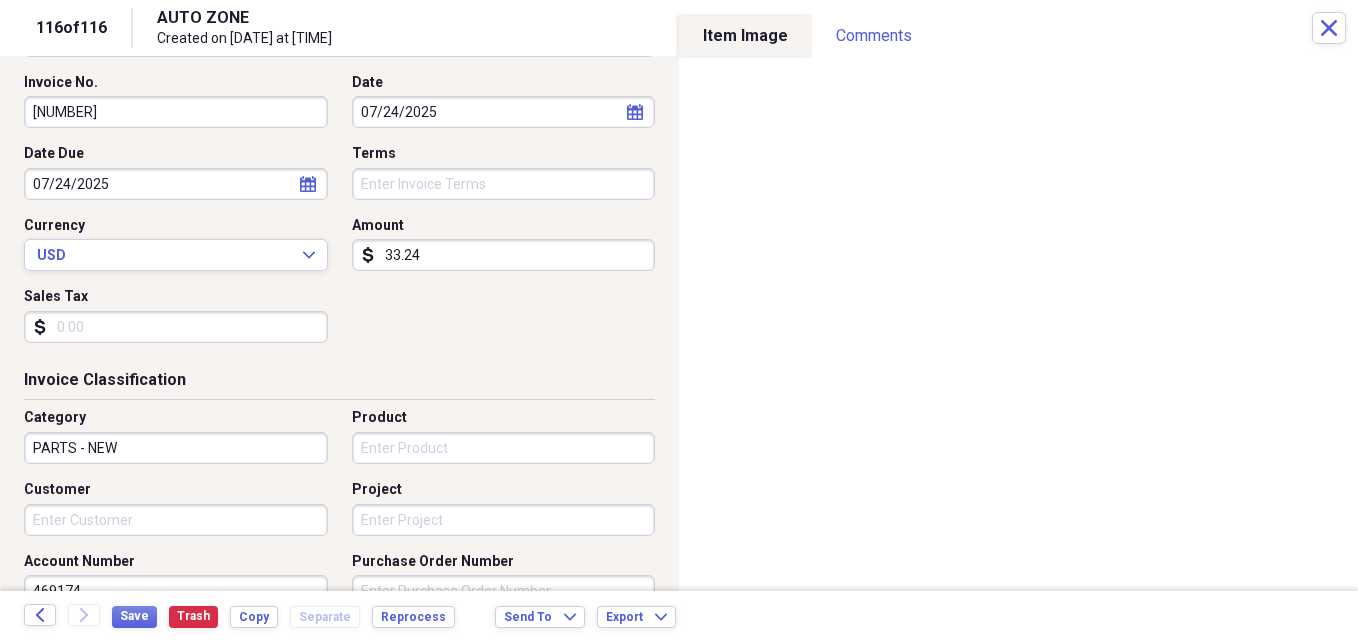 scroll, scrollTop: 240, scrollLeft: 0, axis: vertical 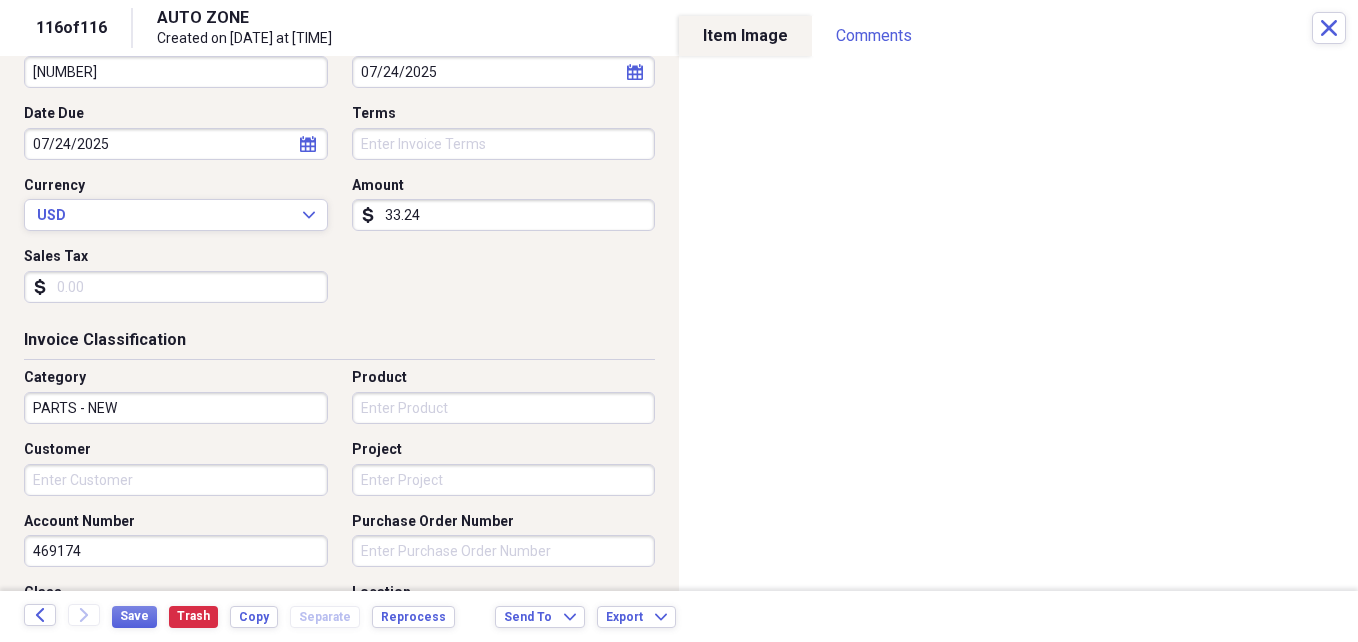 type on "33.24" 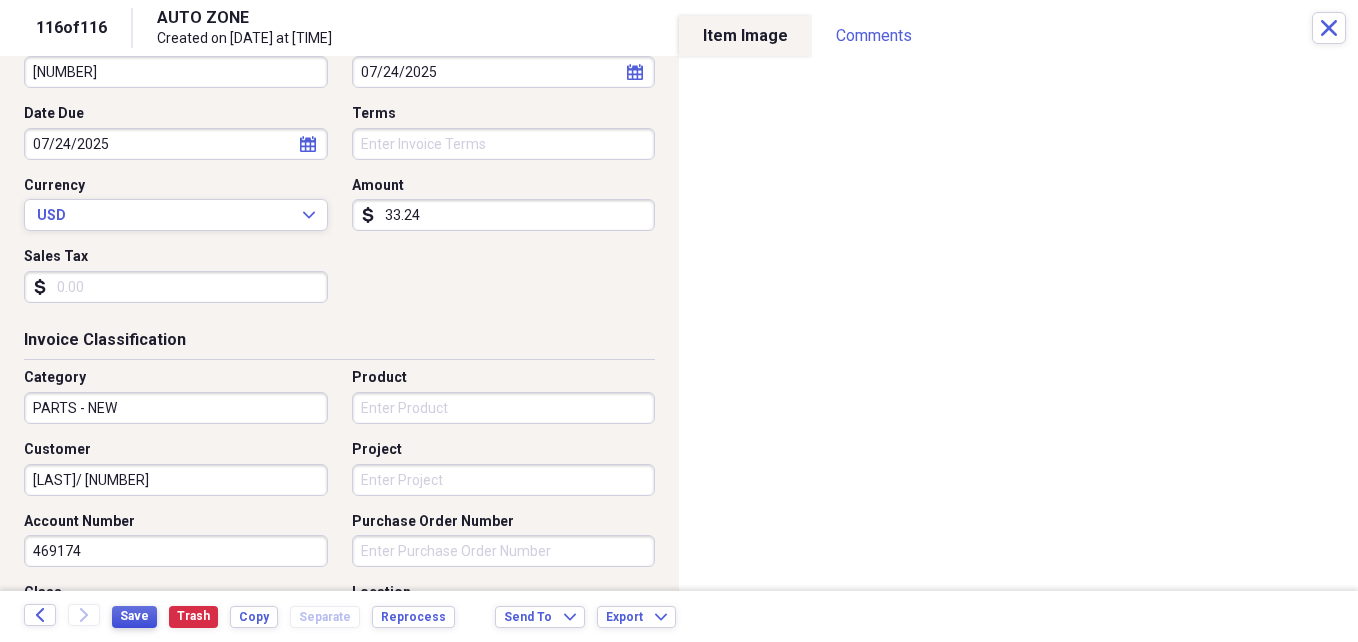 type on "[LAST]/ [NUMBER]" 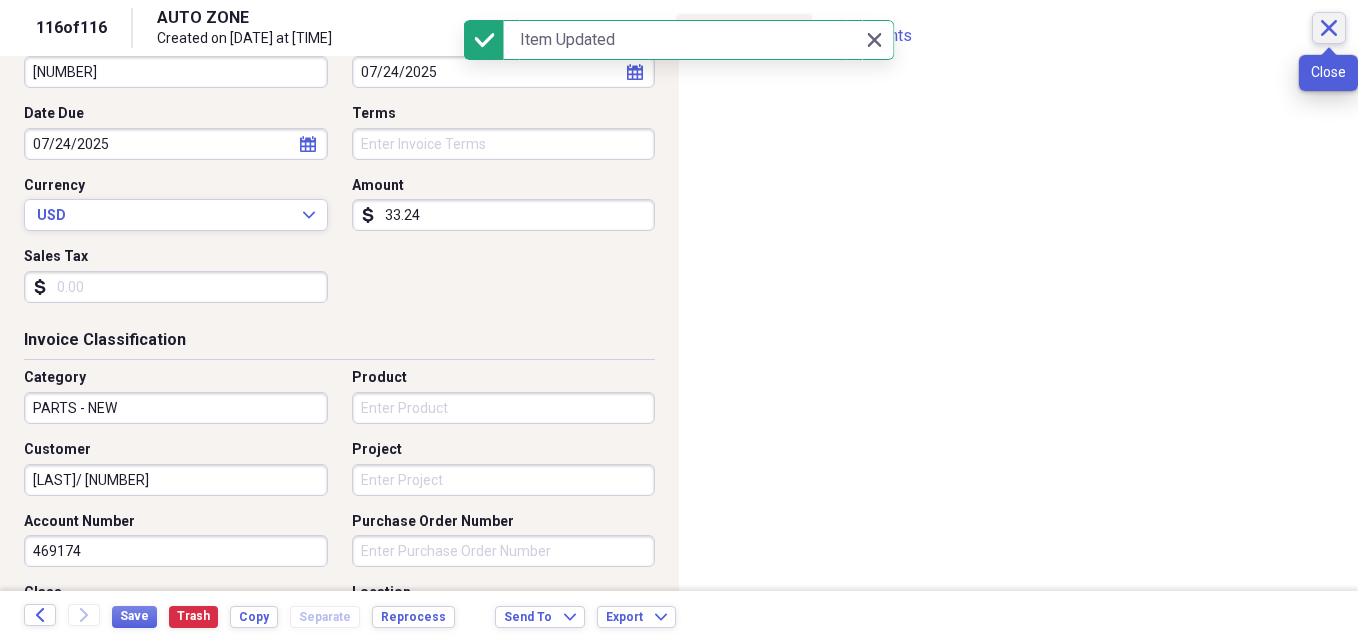 click on "Close" 